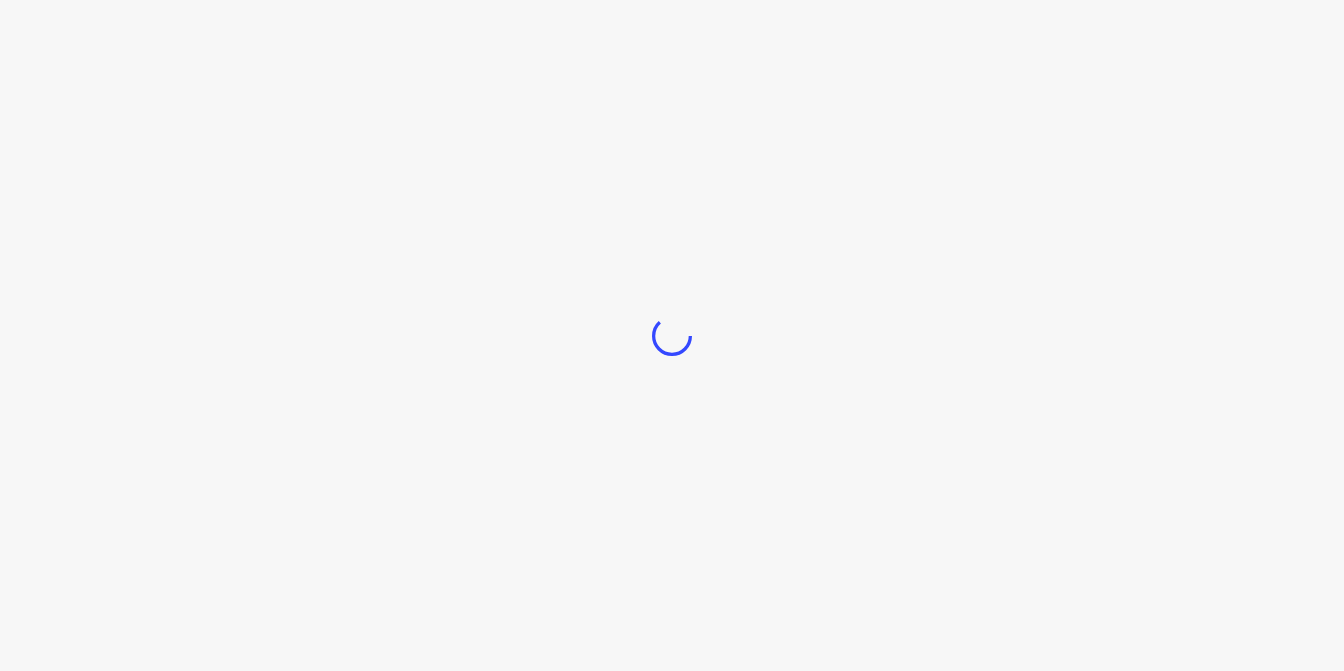 scroll, scrollTop: 0, scrollLeft: 0, axis: both 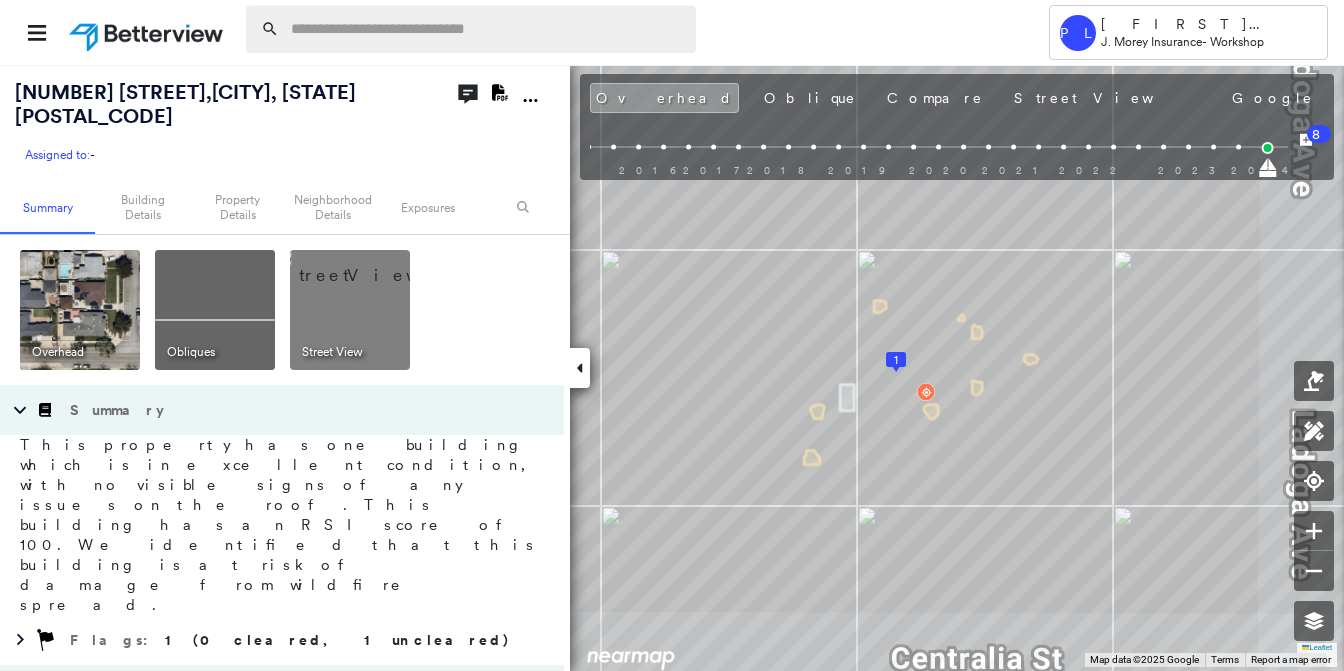 click at bounding box center (487, 29) 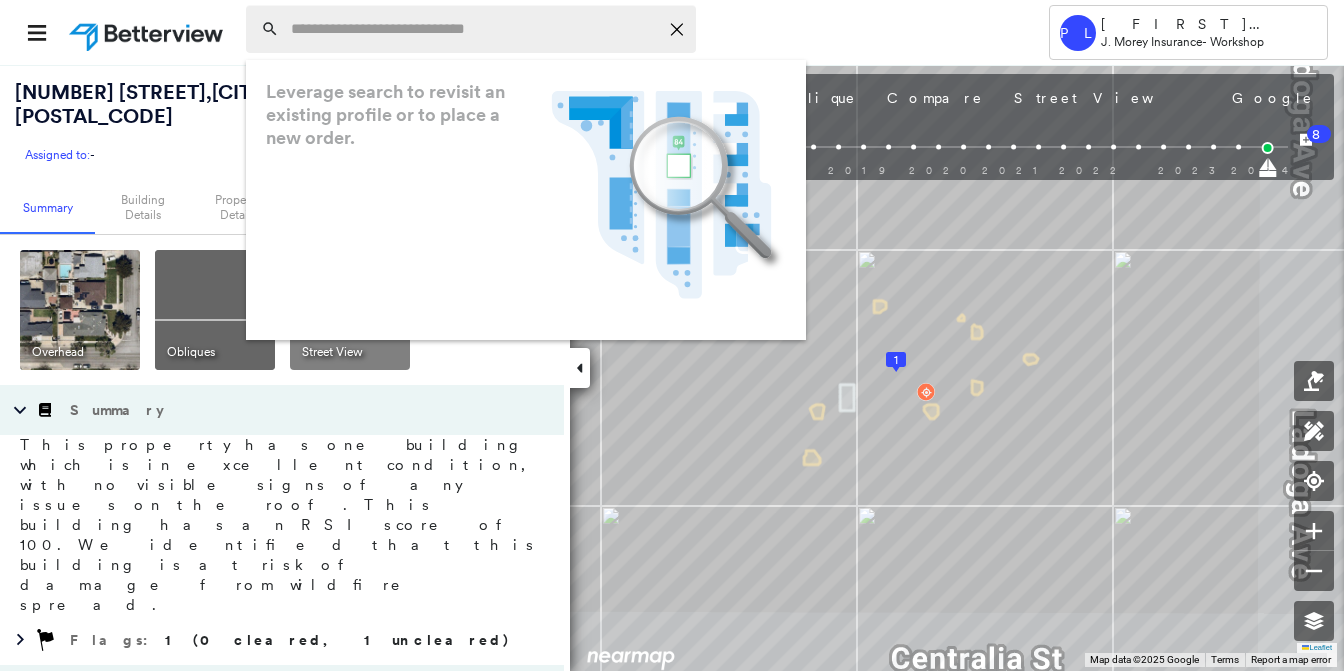 click at bounding box center (474, 29) 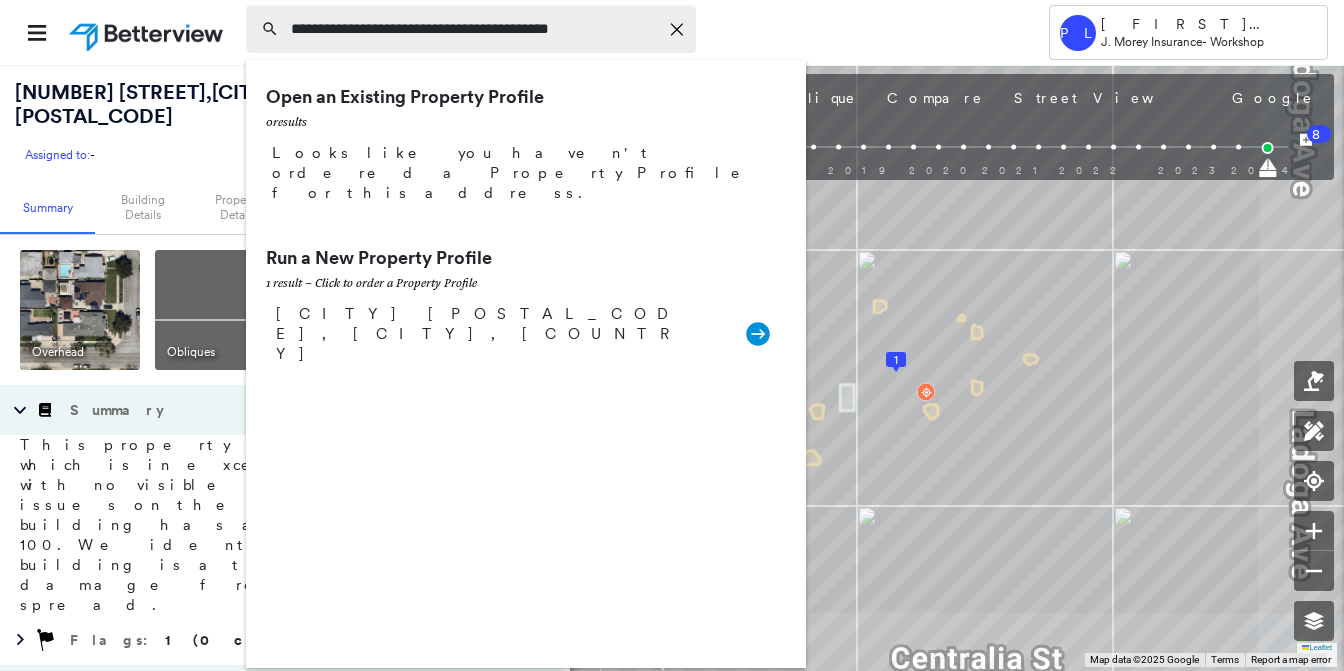click on "**********" at bounding box center [474, 29] 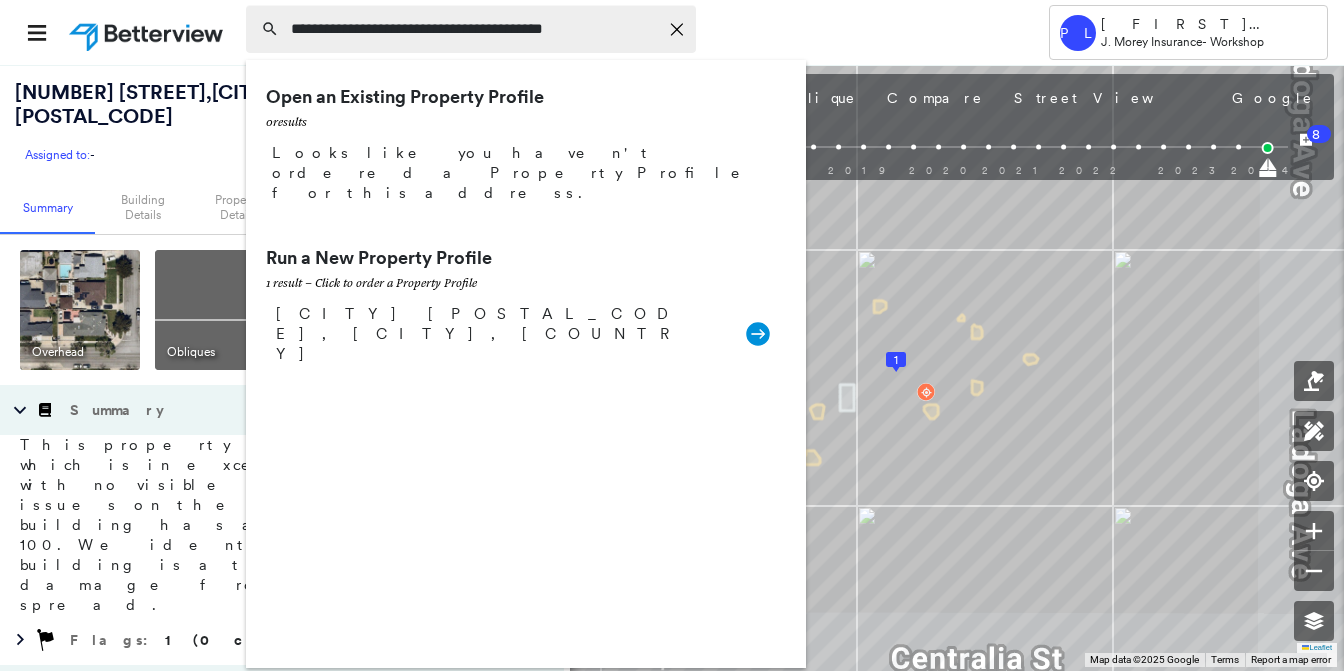 click on "**********" at bounding box center [474, 29] 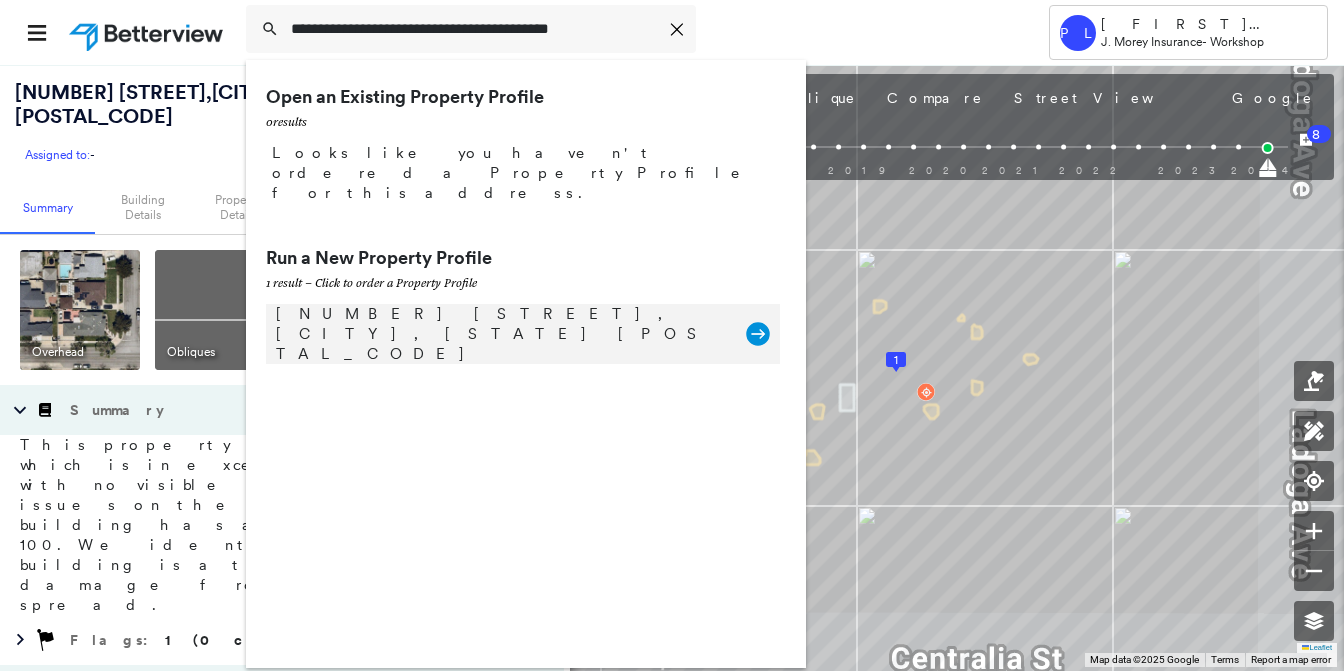 type on "**********" 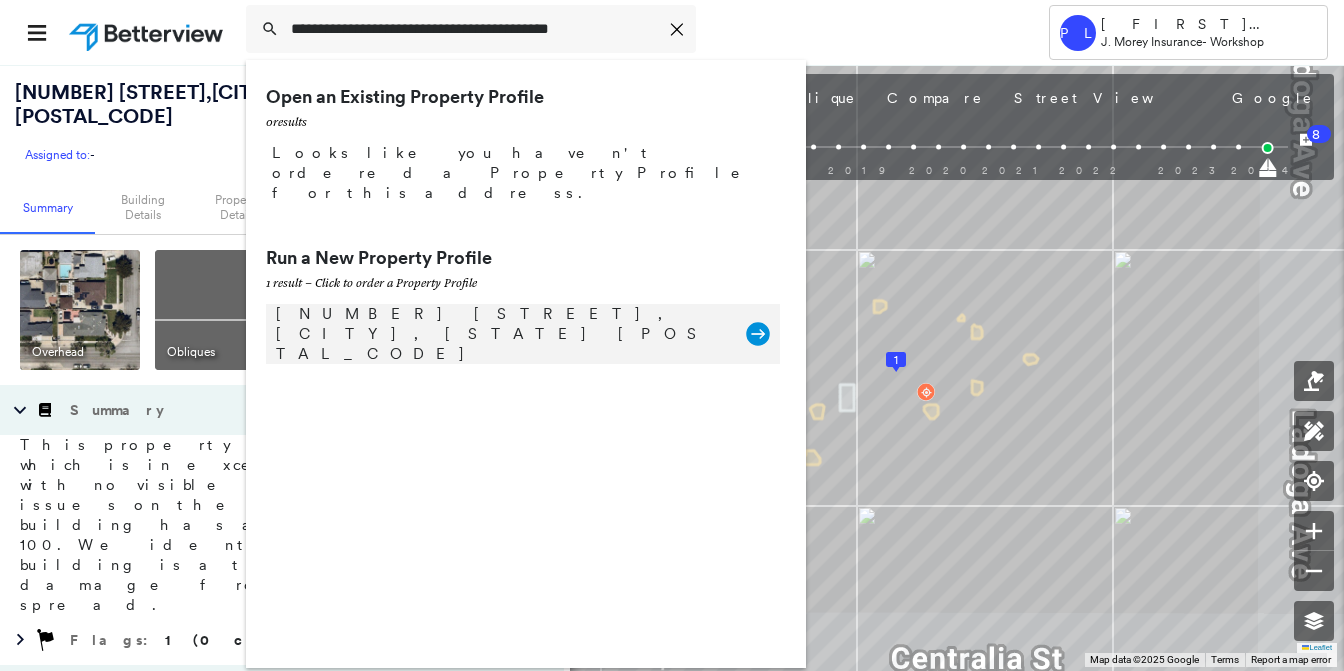 click on "[NUMBER] [STREET], [CITY], [STATE] [POSTAL_CODE]" at bounding box center (501, 334) 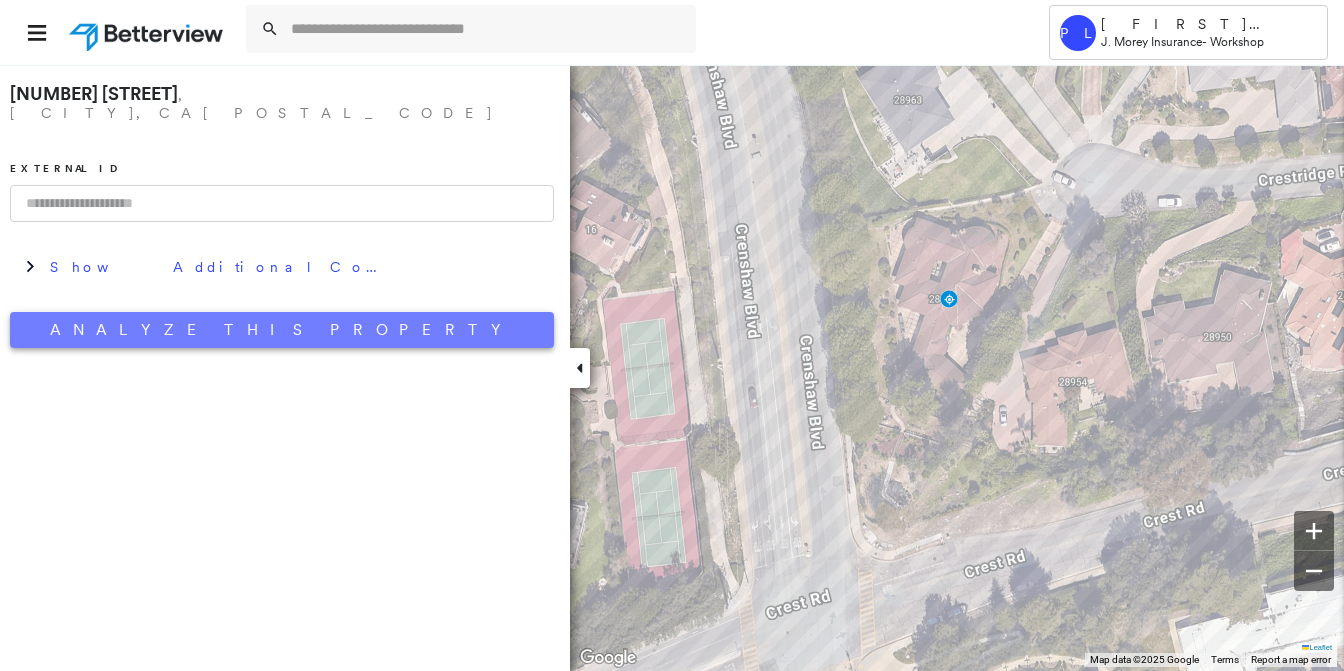 click on "Analyze This Property" at bounding box center [282, 330] 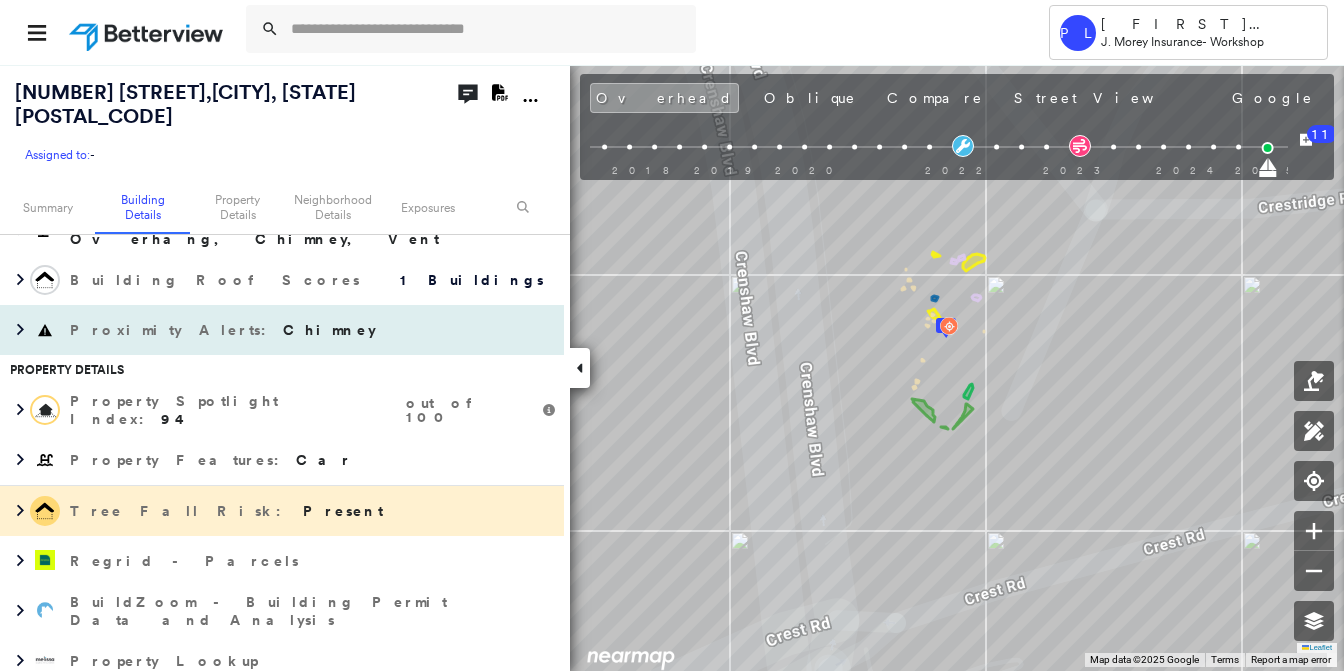 scroll, scrollTop: 649, scrollLeft: 0, axis: vertical 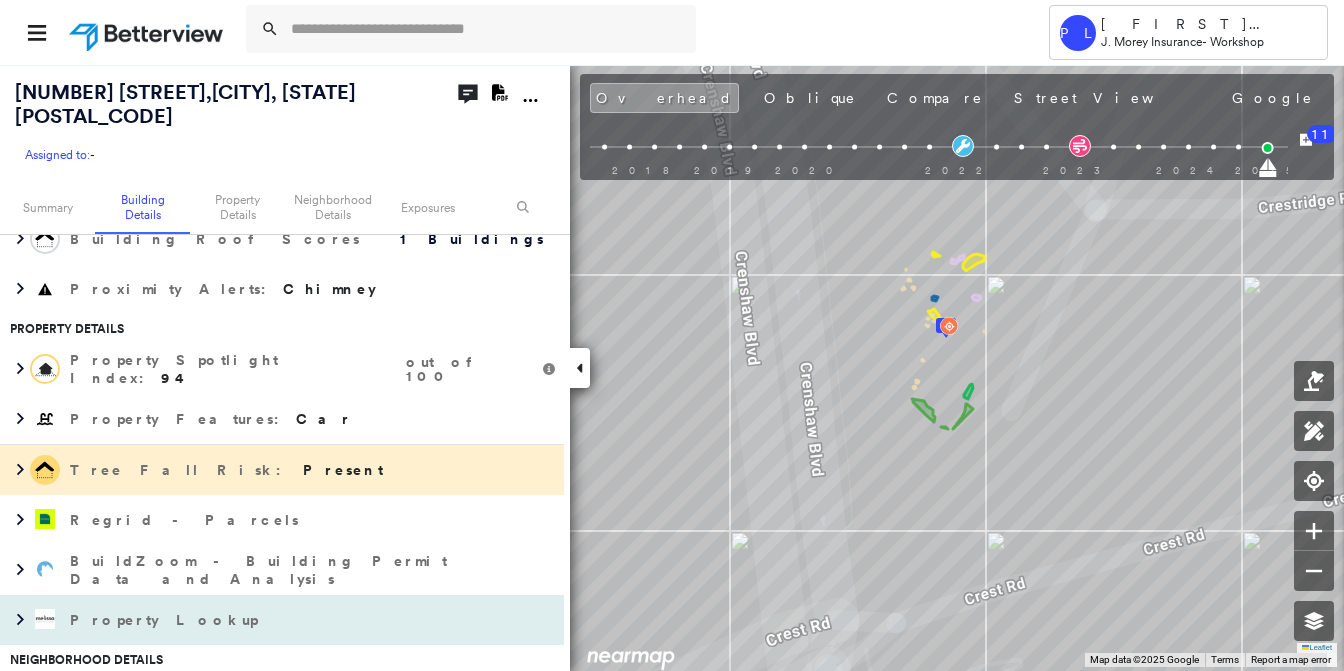 click on "Property Lookup" at bounding box center [166, 620] 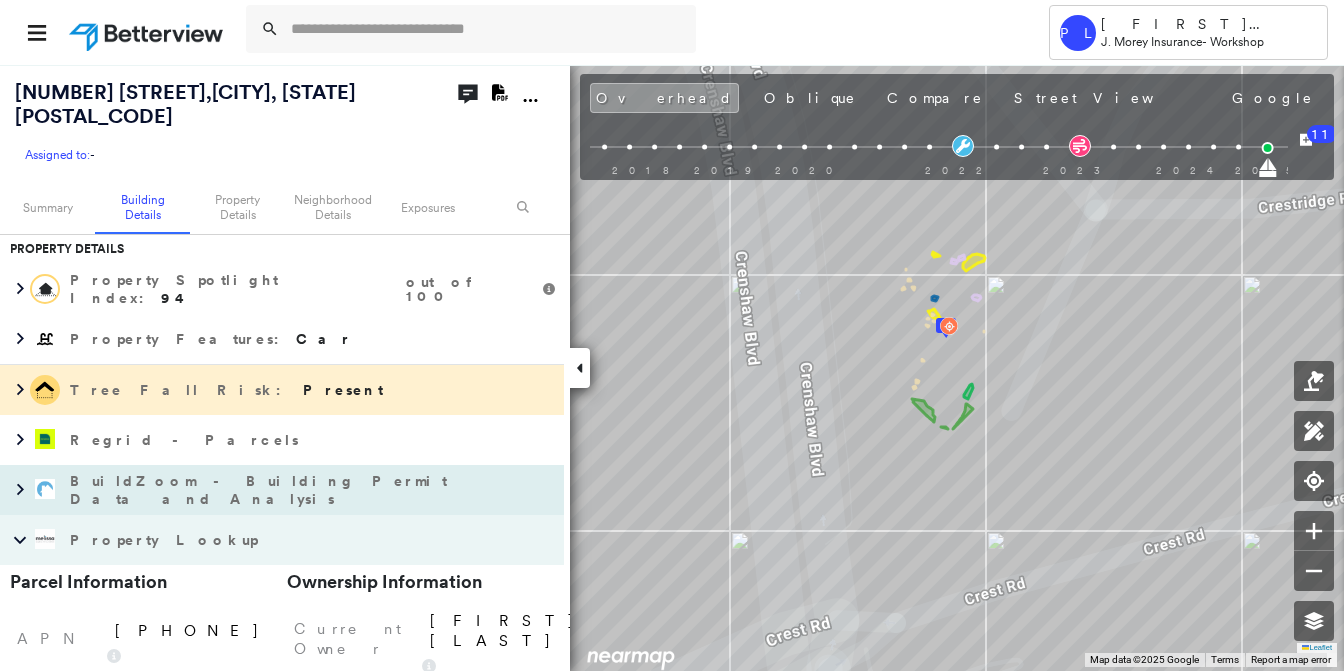 scroll, scrollTop: 749, scrollLeft: 0, axis: vertical 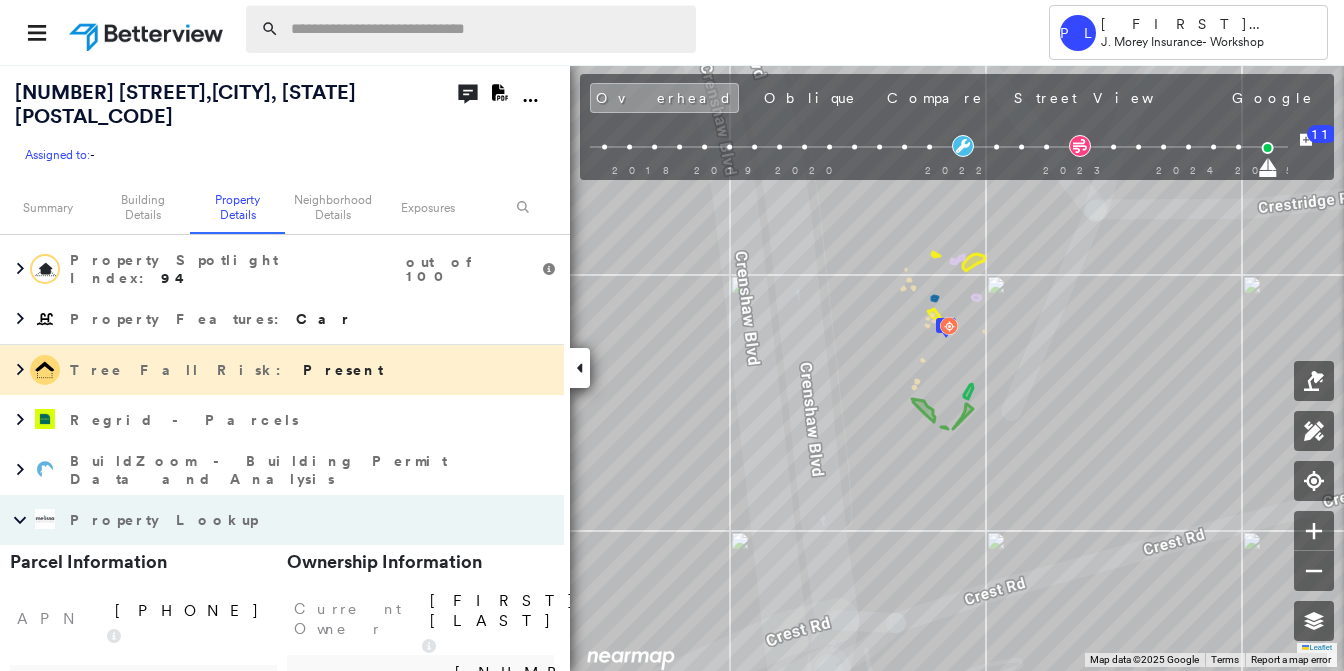click at bounding box center (487, 29) 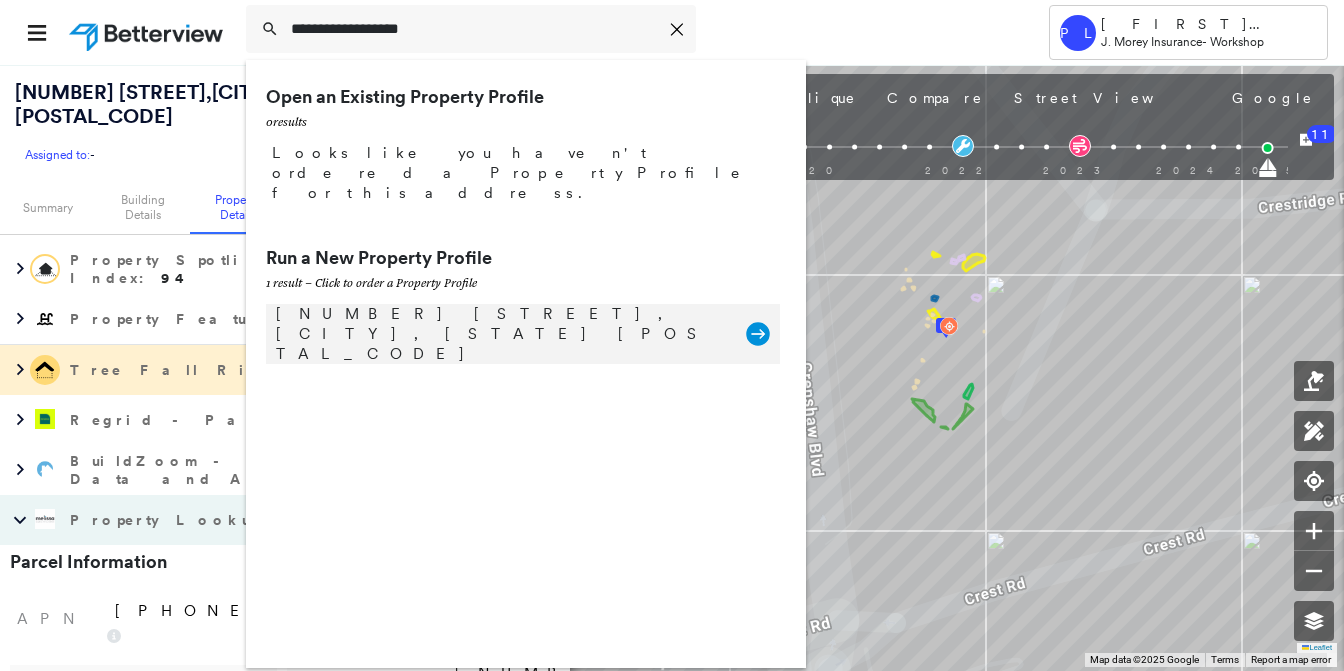 type on "**********" 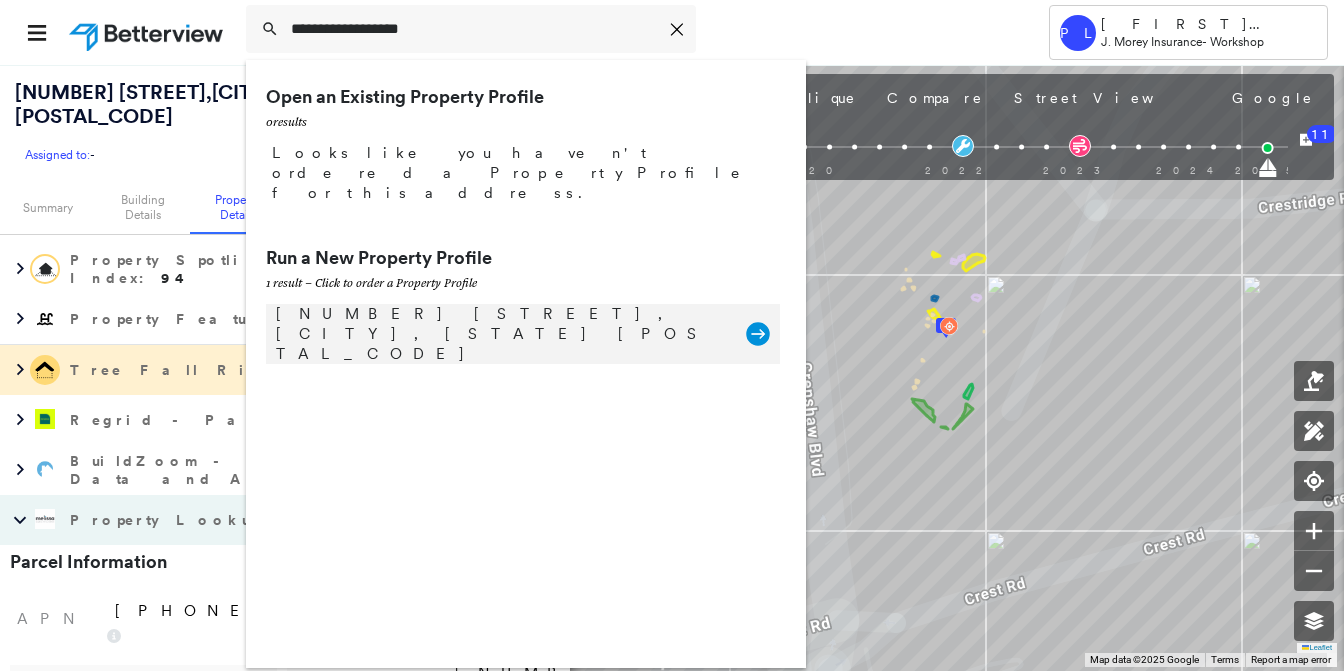 click on "[NUMBER] [STREET], [CITY], [STATE] [POSTAL_CODE]" at bounding box center [501, 334] 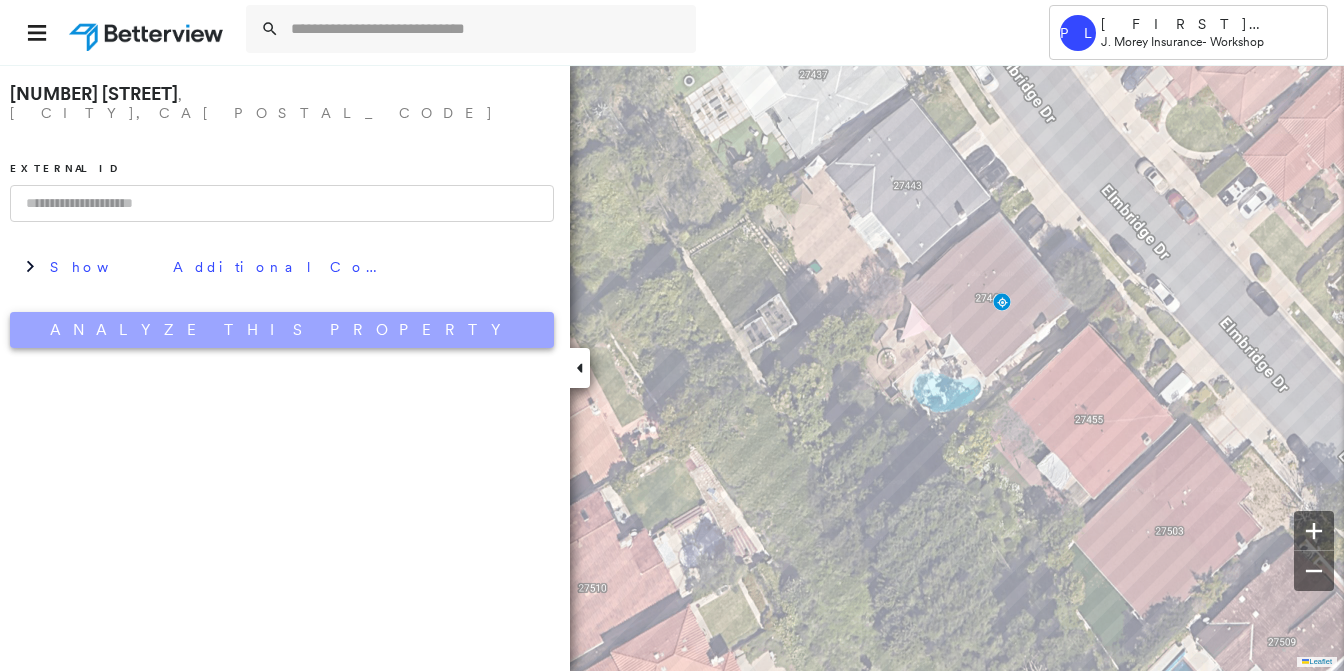 click on "Analyze This Property" at bounding box center (282, 330) 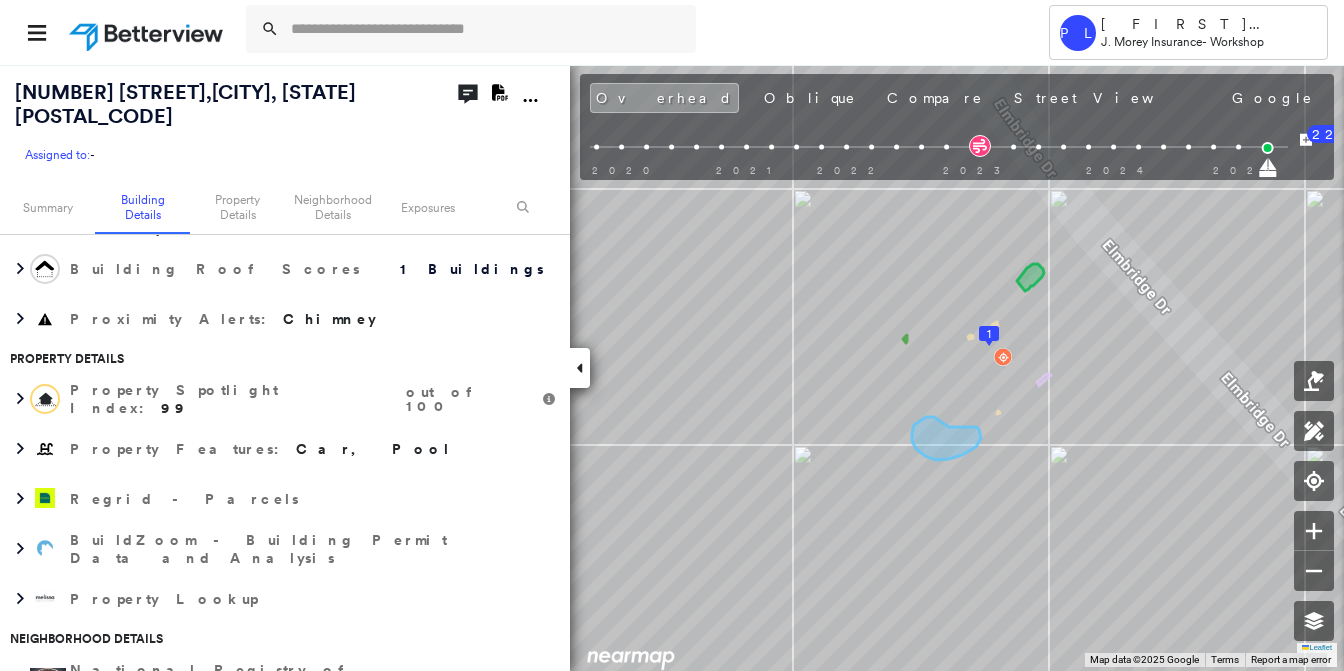 scroll, scrollTop: 600, scrollLeft: 0, axis: vertical 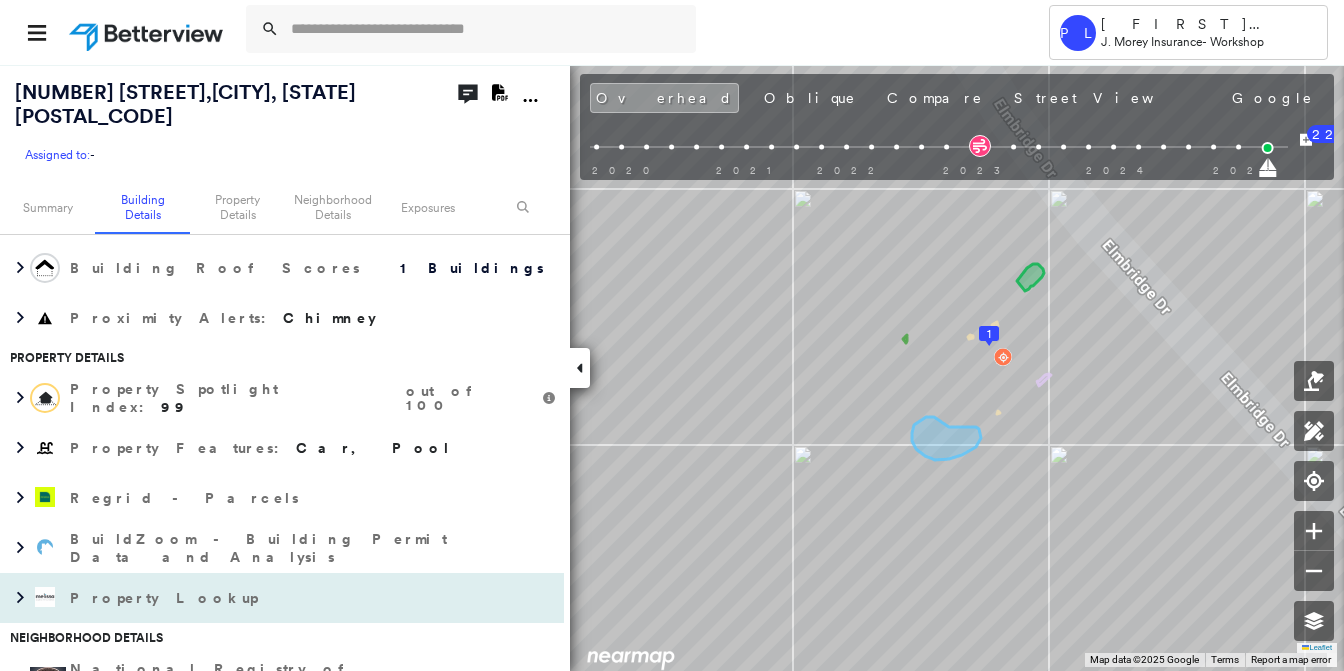 click on "Property Lookup" at bounding box center [166, 598] 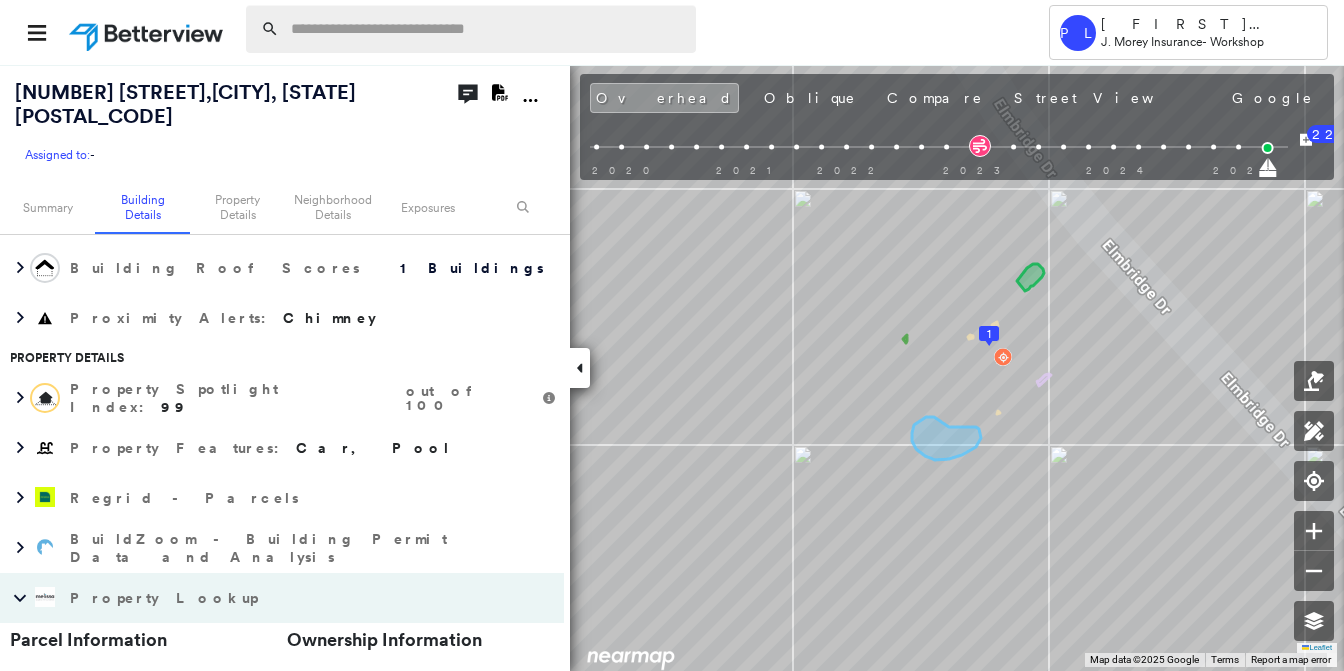 click at bounding box center [487, 29] 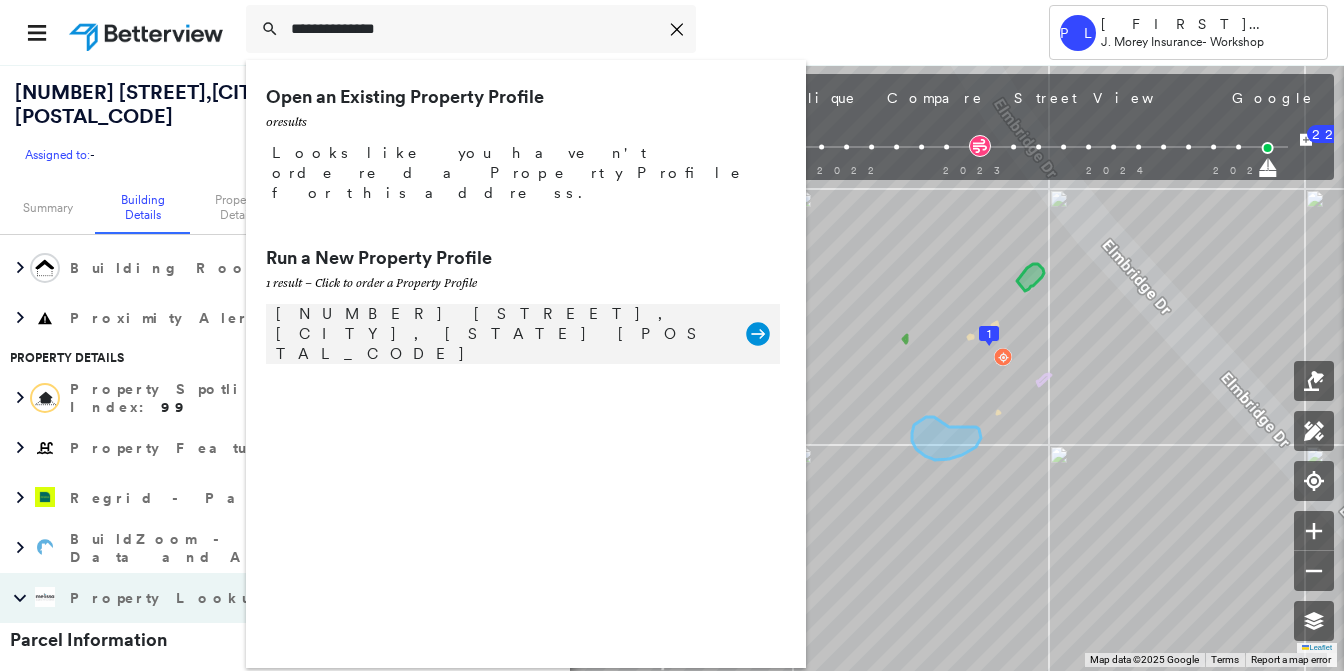 type on "**********" 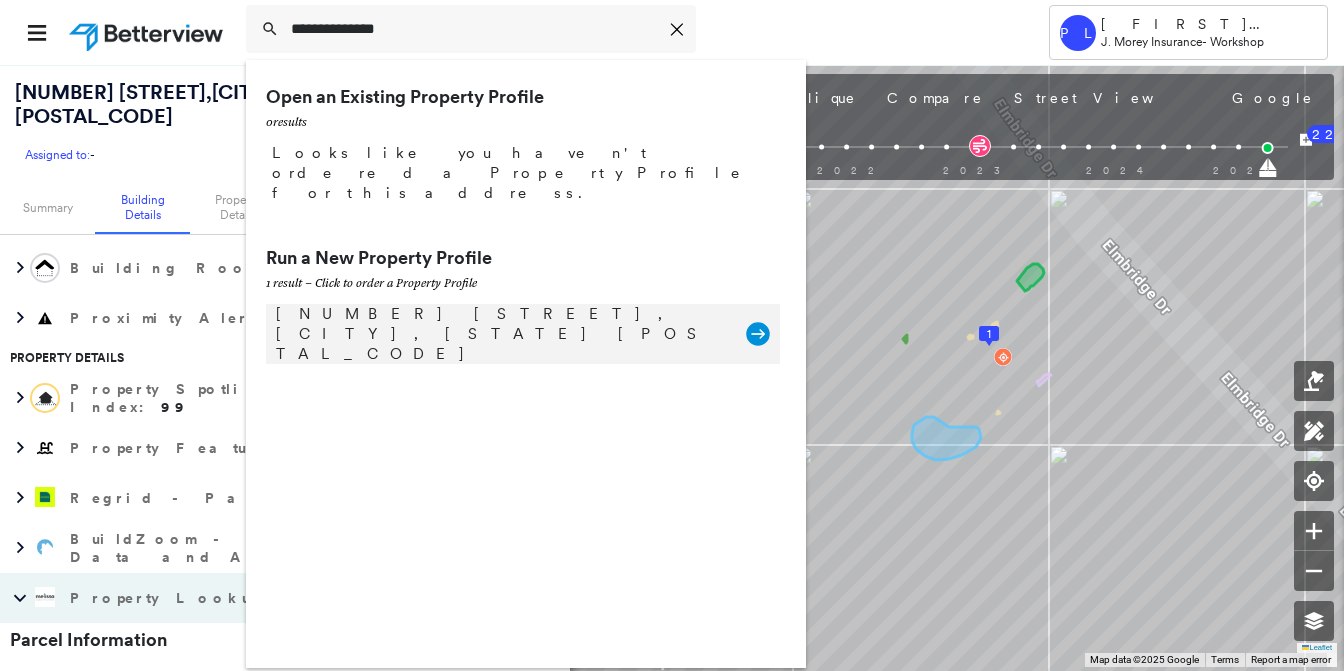 click on "[NUMBER] [STREET], [CITY], [STATE] [POSTAL_CODE]" at bounding box center [501, 334] 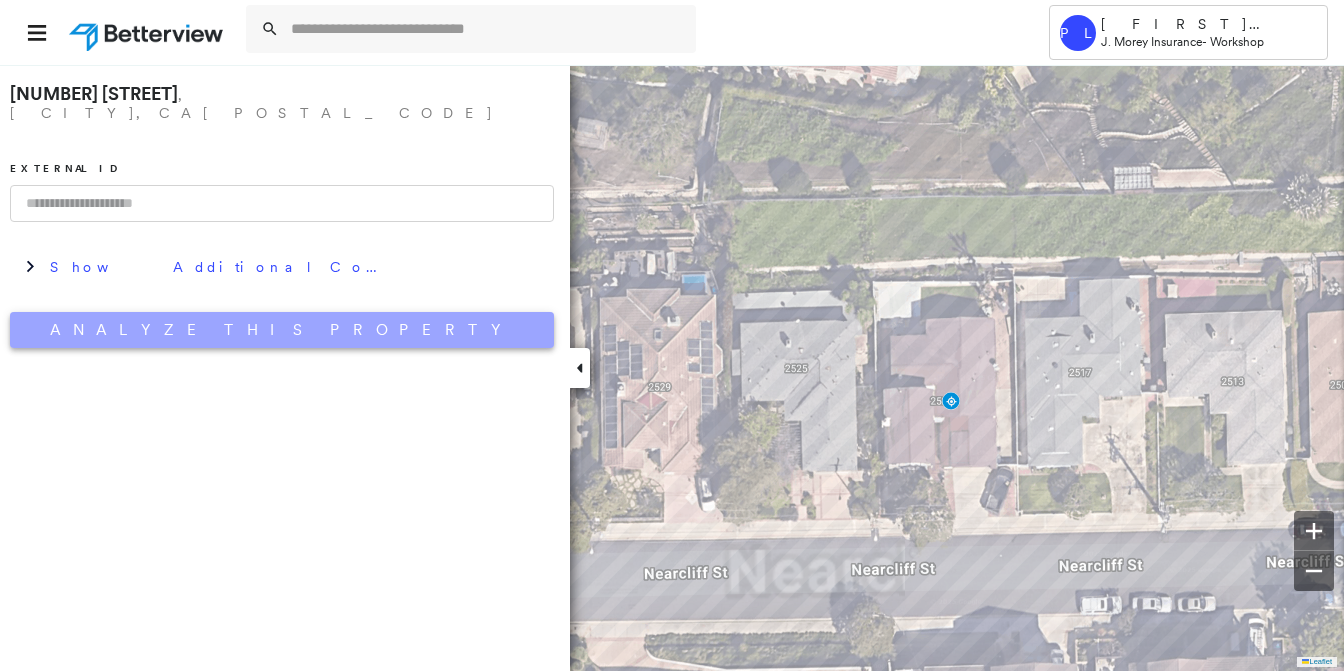 click on "Analyze This Property" at bounding box center [282, 330] 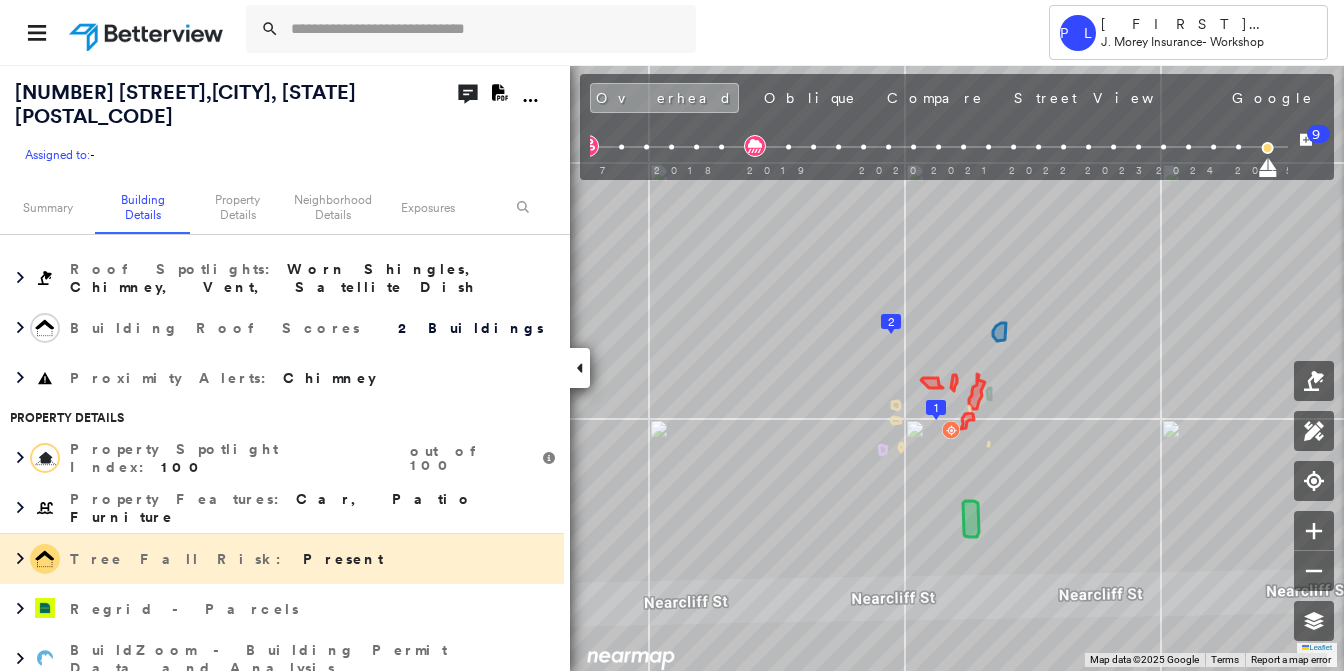 scroll, scrollTop: 900, scrollLeft: 0, axis: vertical 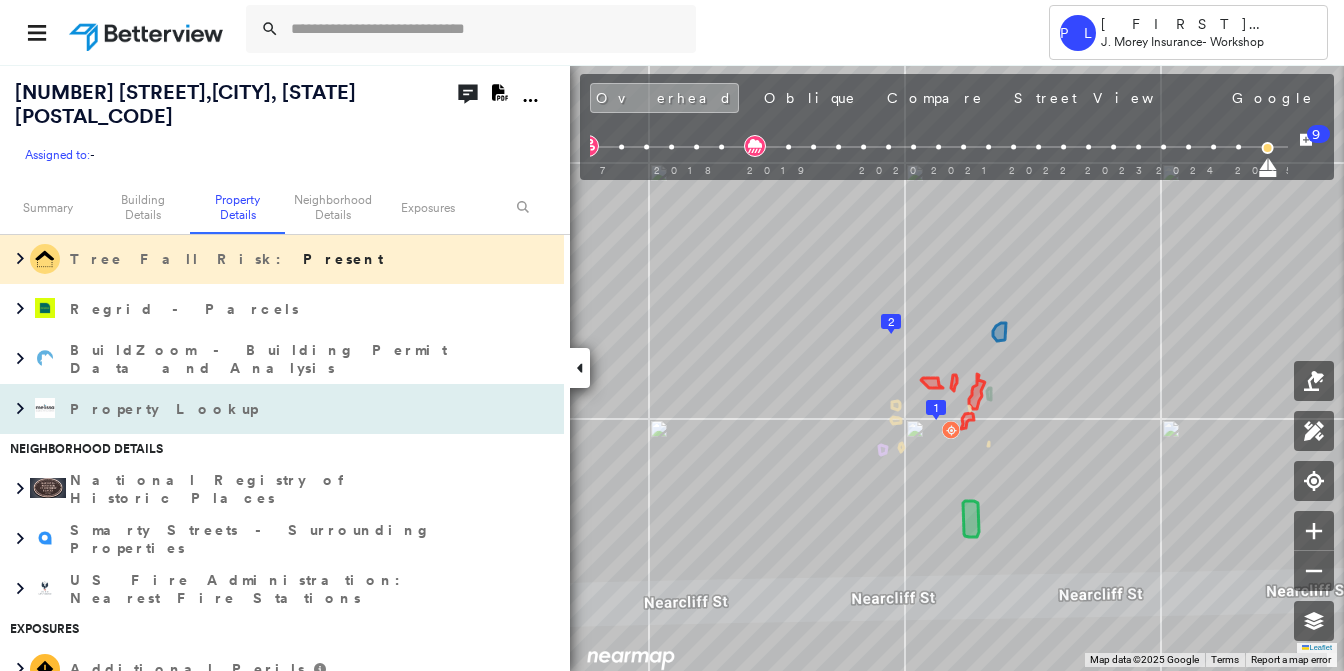click on "Property Lookup" at bounding box center [166, 409] 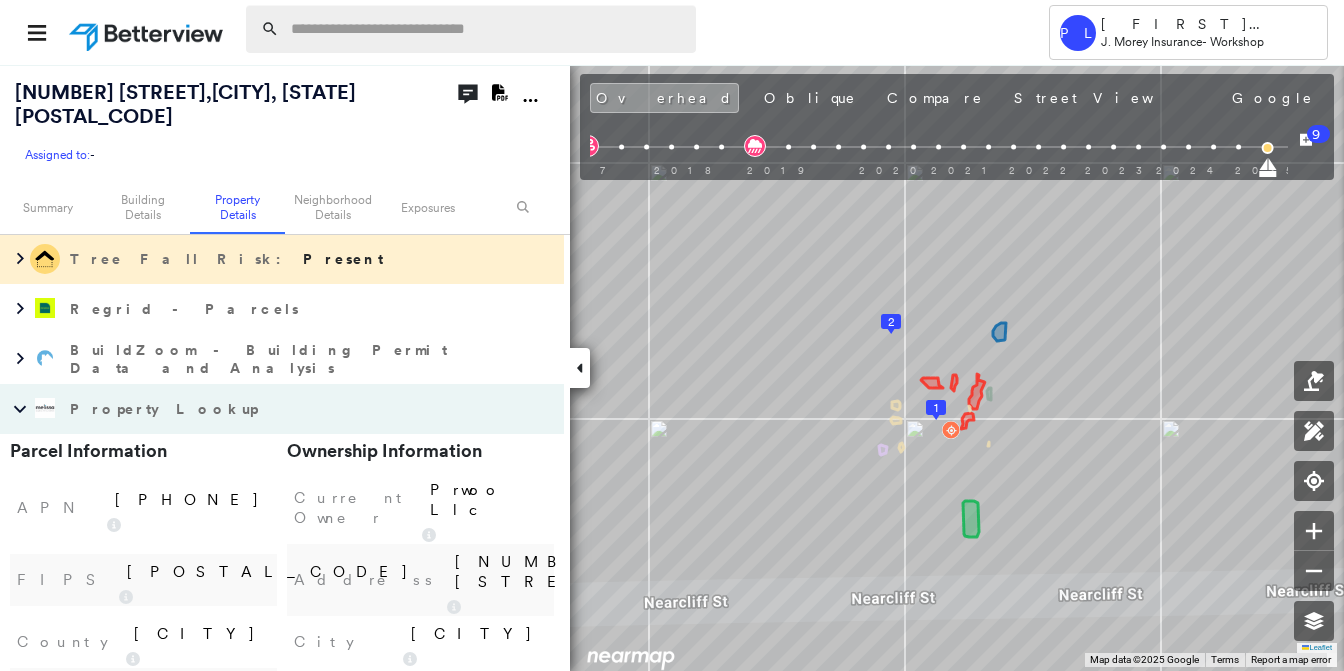 click at bounding box center [487, 29] 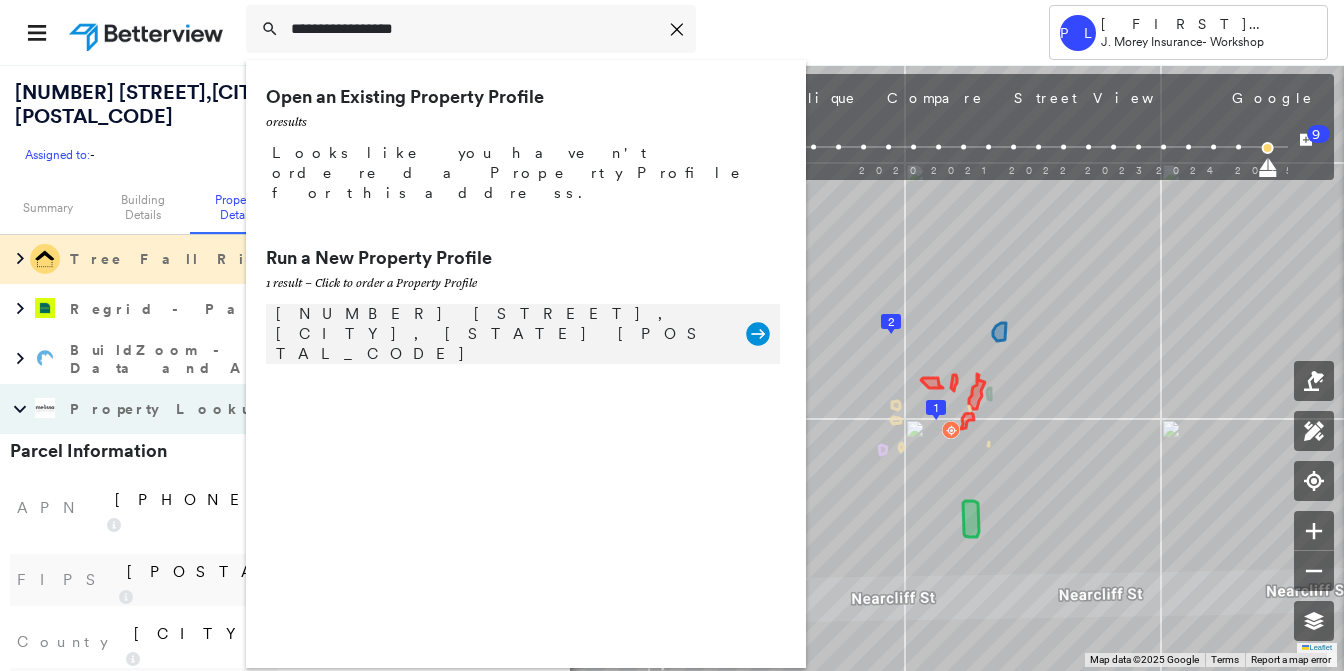 type on "**********" 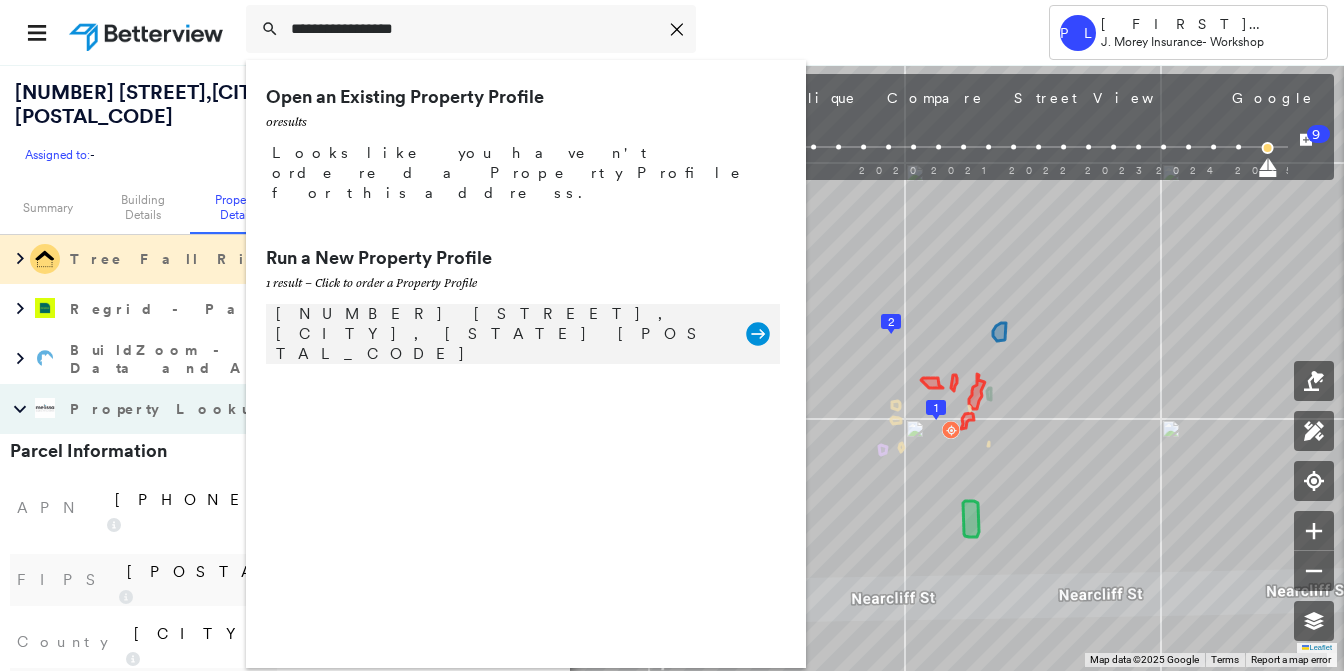 click on "[NUMBER] [STREET], [CITY], [STATE] [POSTAL_CODE]" at bounding box center [501, 334] 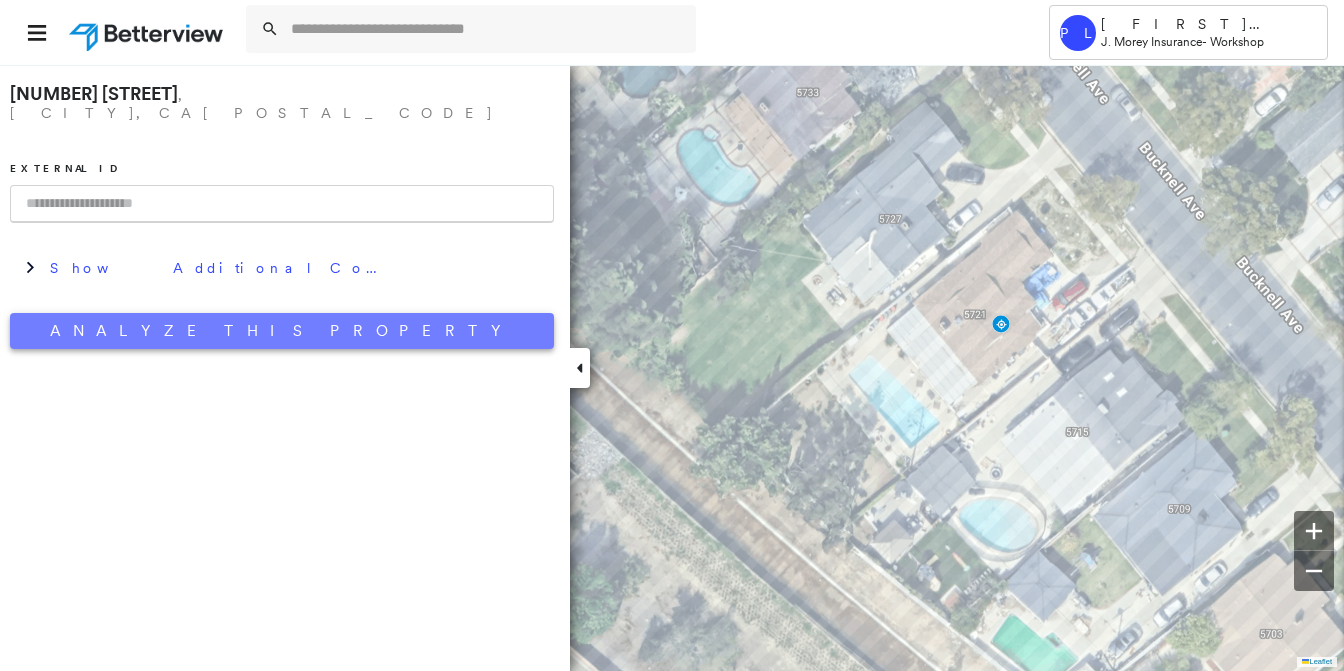 click on "Analyze This Property" at bounding box center [282, 331] 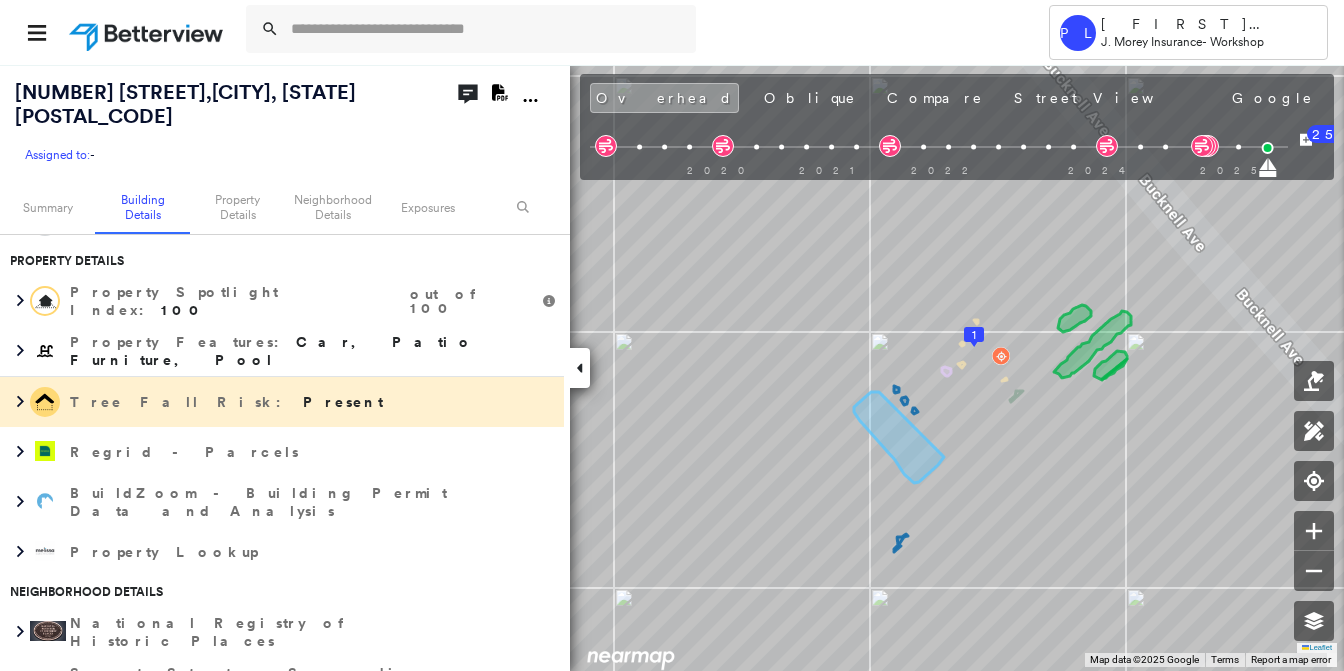 scroll, scrollTop: 800, scrollLeft: 0, axis: vertical 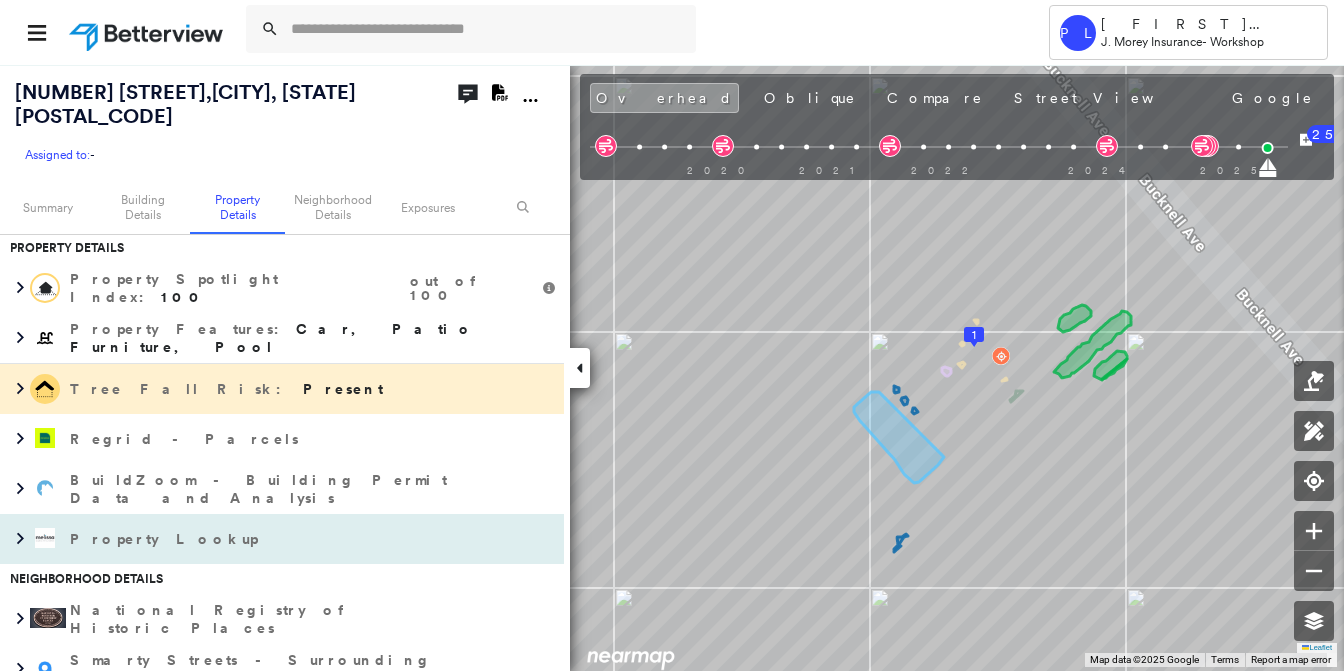 click on "Property Lookup" at bounding box center [166, 539] 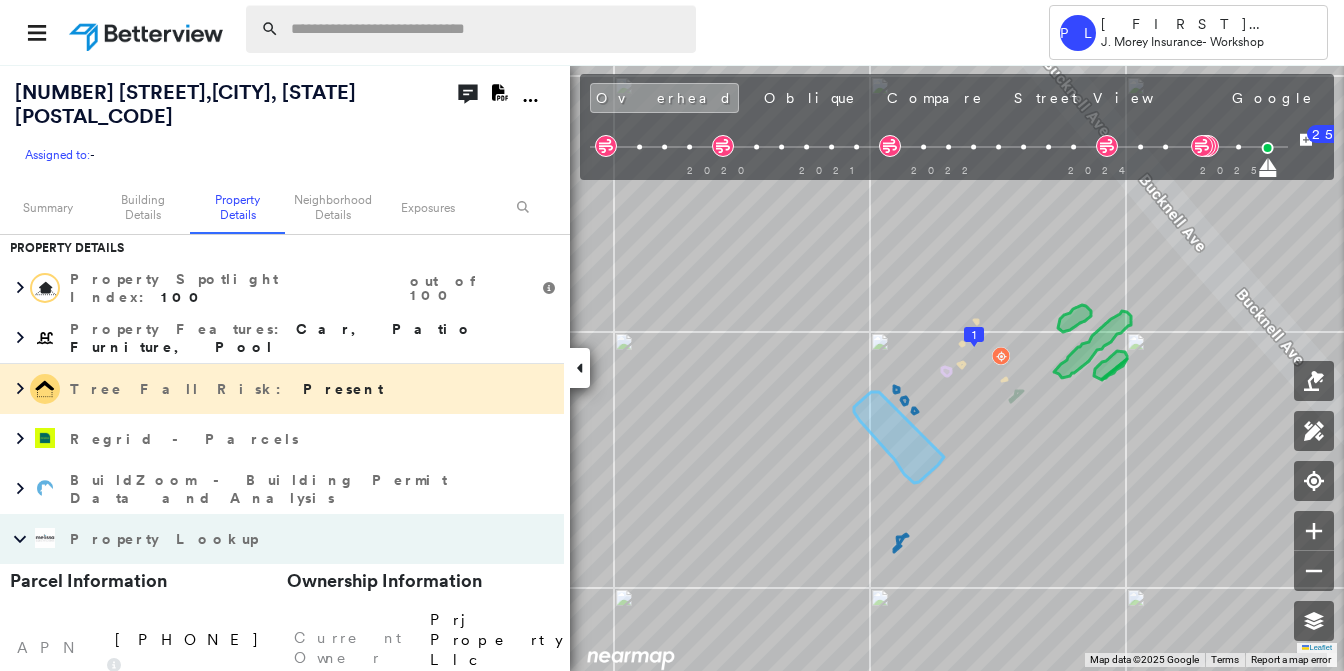 click at bounding box center (487, 29) 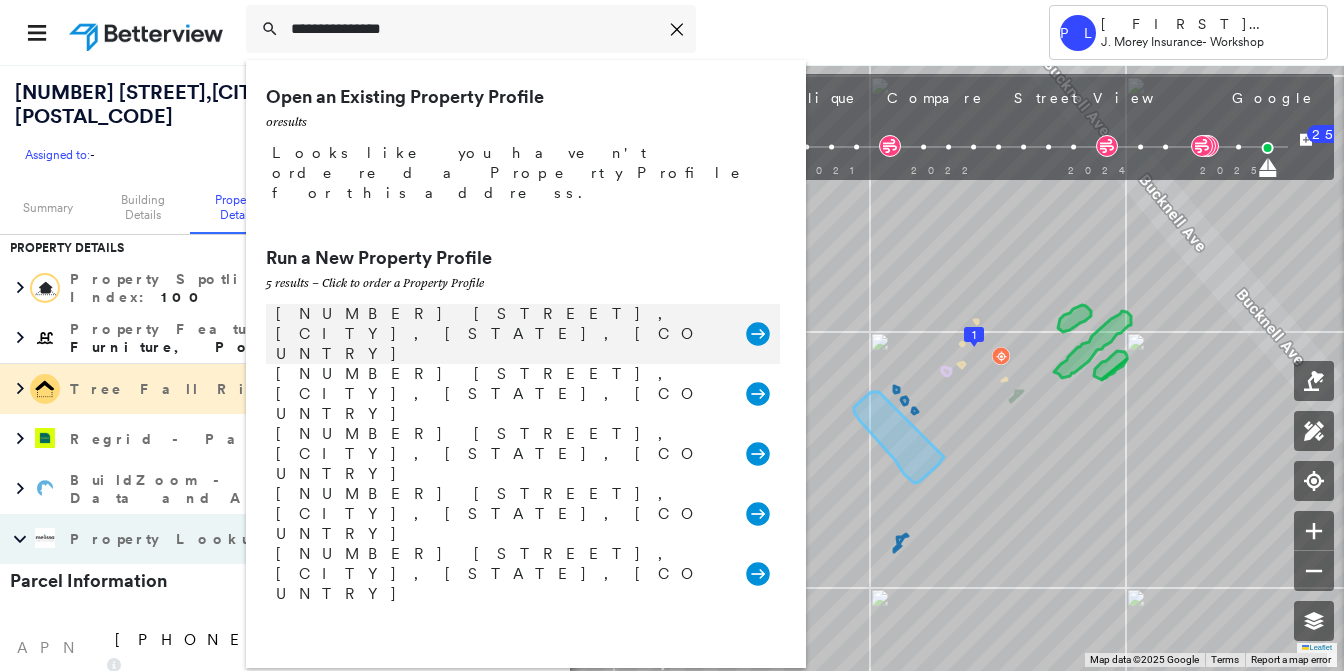 type on "**********" 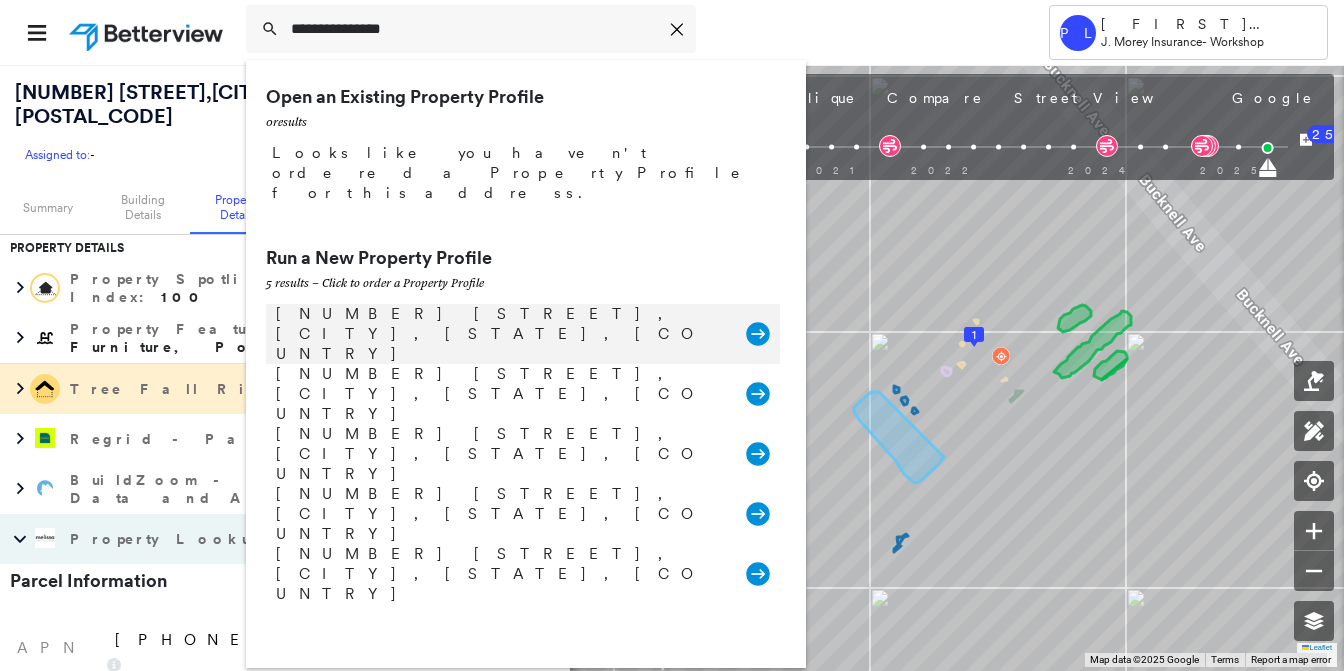 click on "[NUMBER] [STREET], [CITY], [STATE], [COUNTRY]" at bounding box center (501, 334) 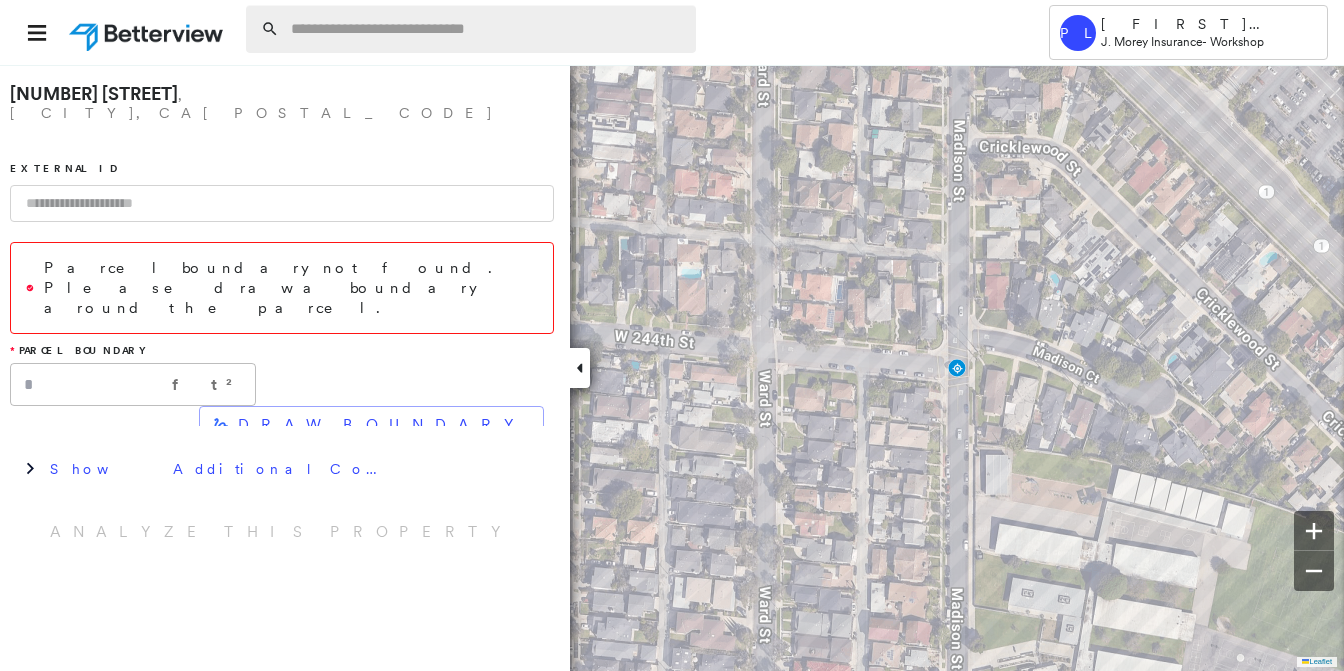 click at bounding box center (487, 29) 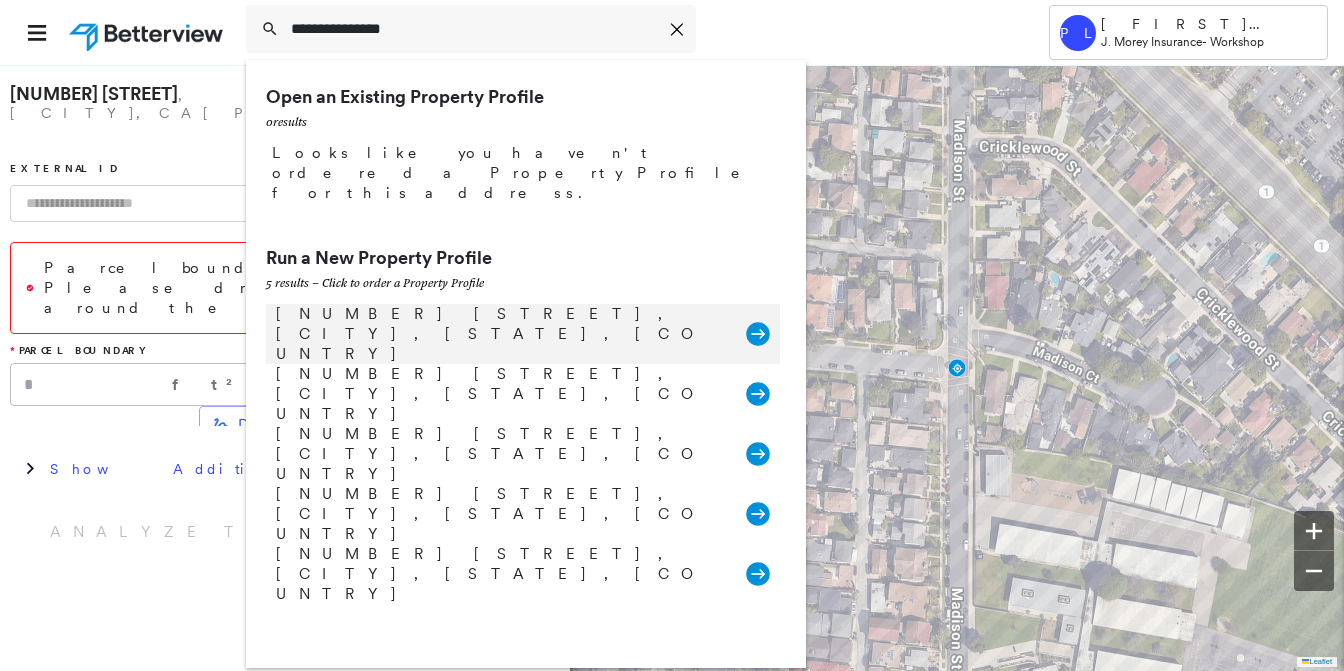 type on "**********" 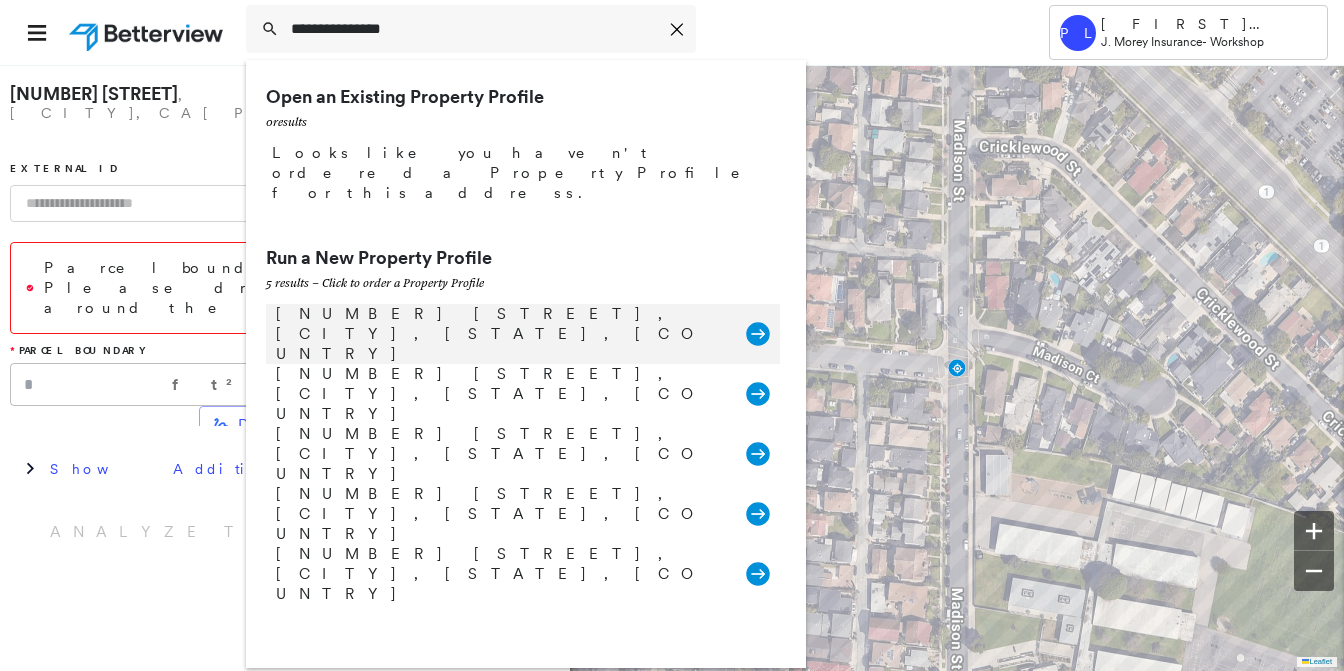 click on "[NUMBER] [STREET], [CITY], [STATE], [COUNTRY]" at bounding box center [501, 334] 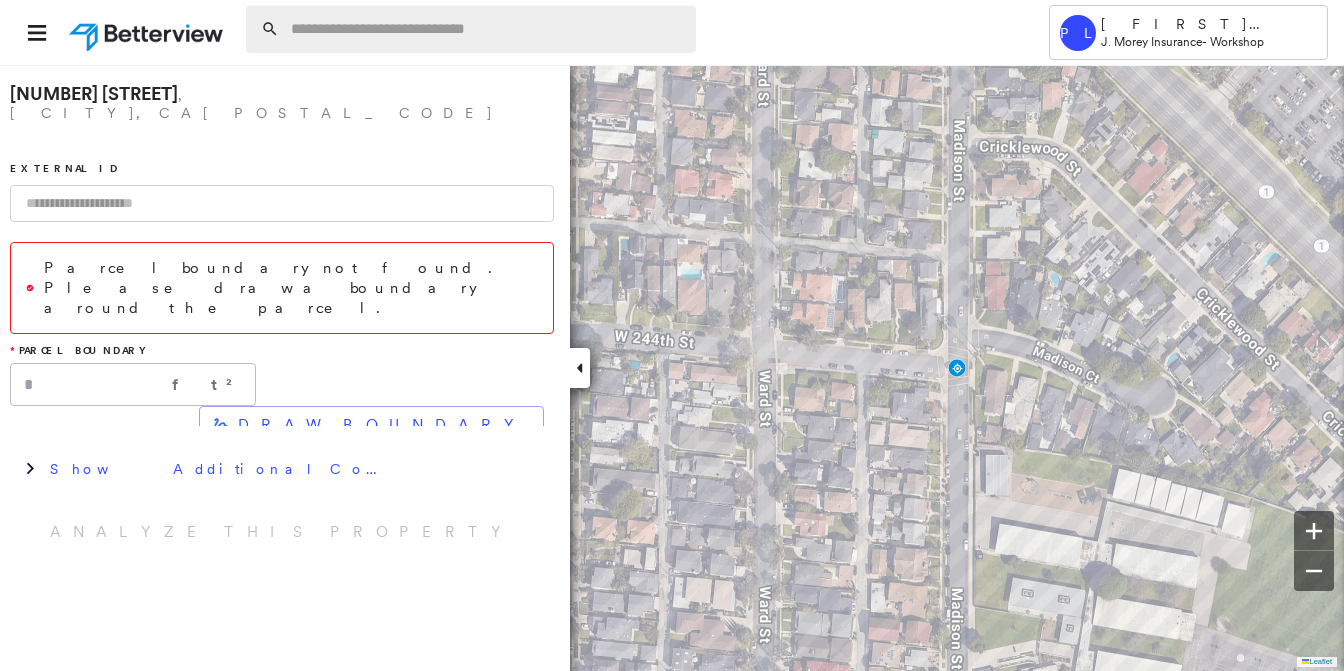 click at bounding box center (487, 29) 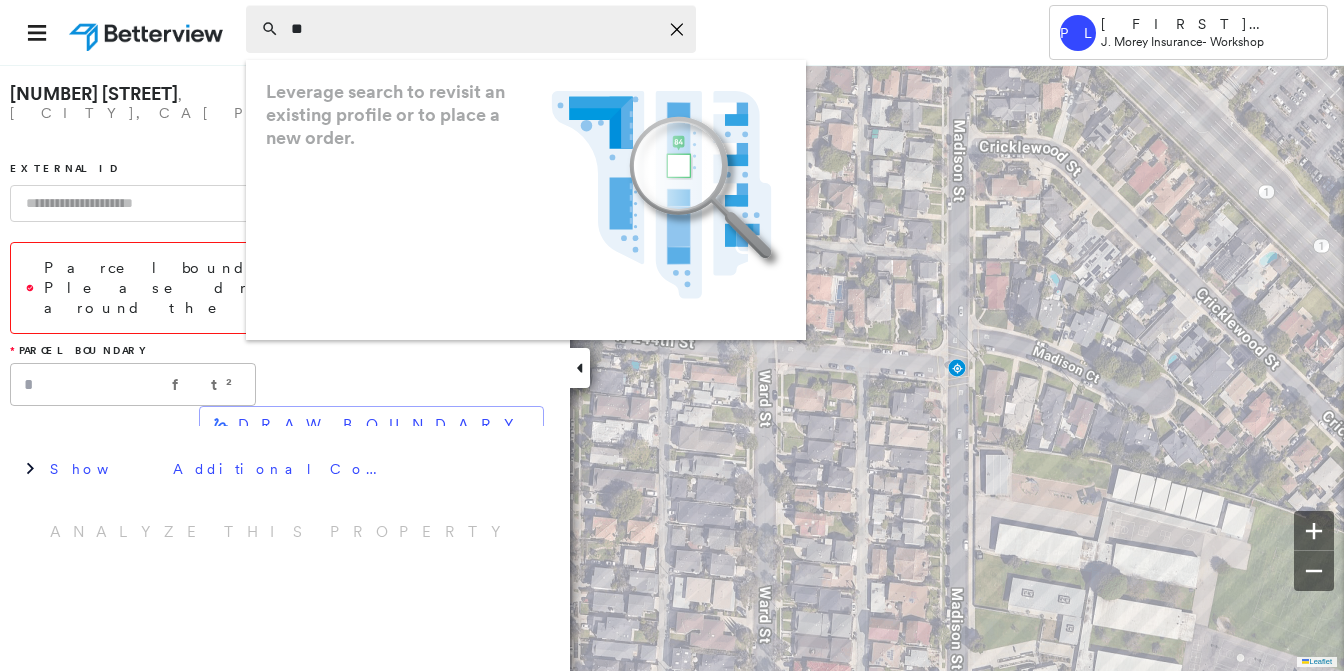 type on "*" 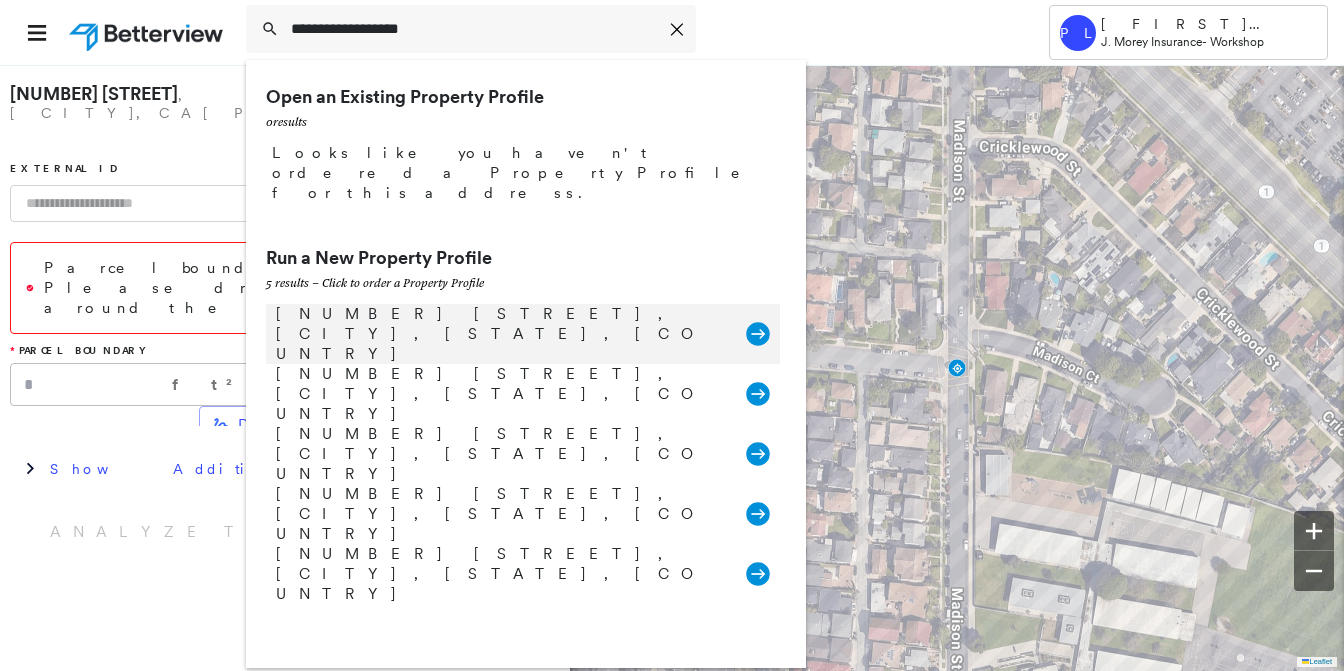 type on "**********" 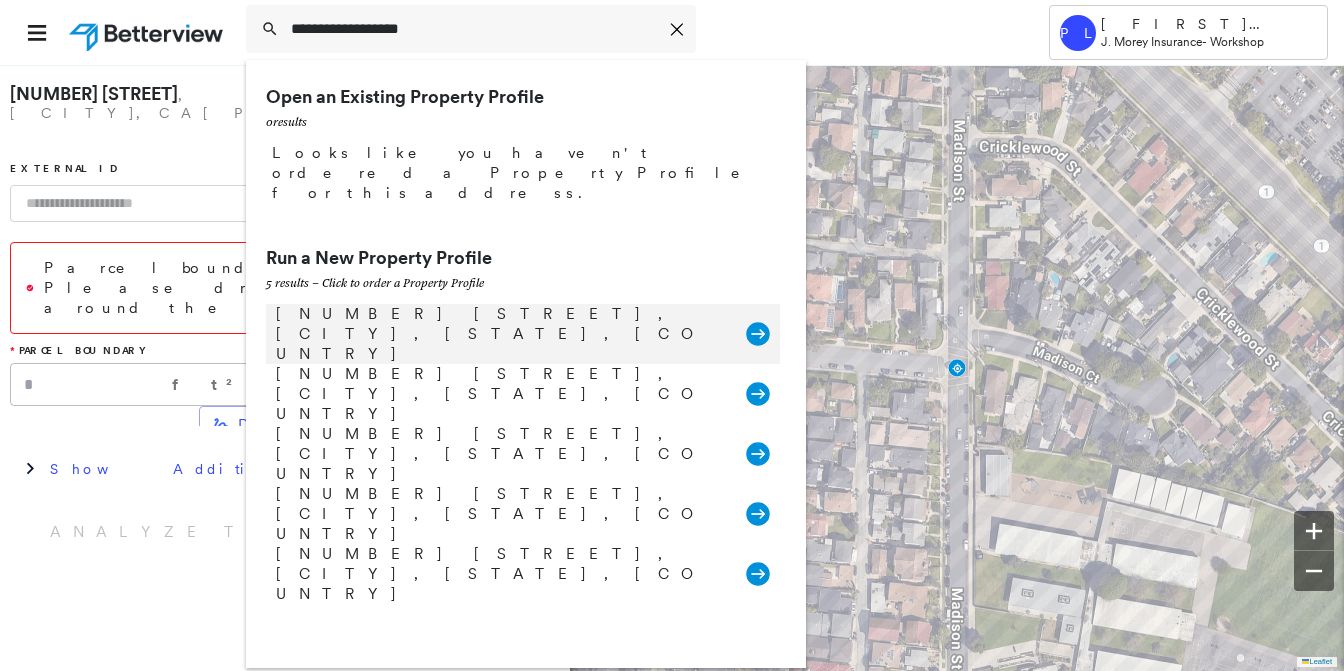 click on "[NUMBER] [STREET], [CITY], [STATE], [COUNTRY]" at bounding box center [501, 334] 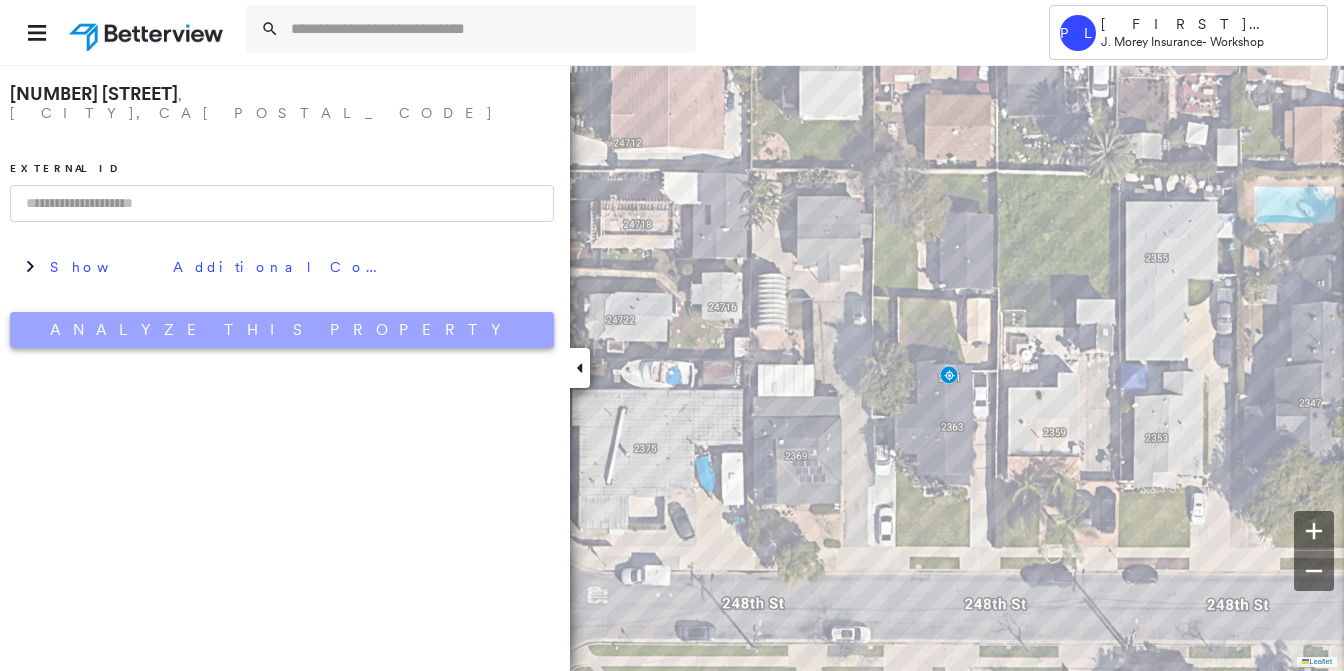 click on "Analyze This Property" at bounding box center [282, 330] 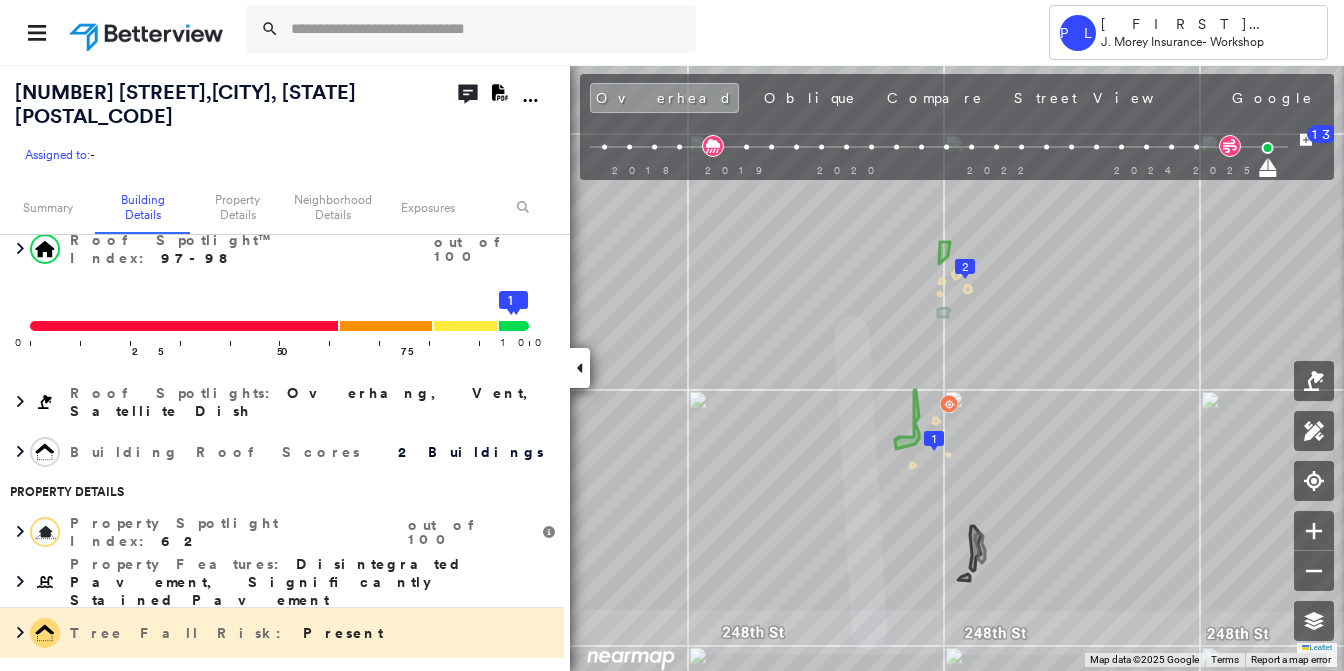scroll, scrollTop: 700, scrollLeft: 0, axis: vertical 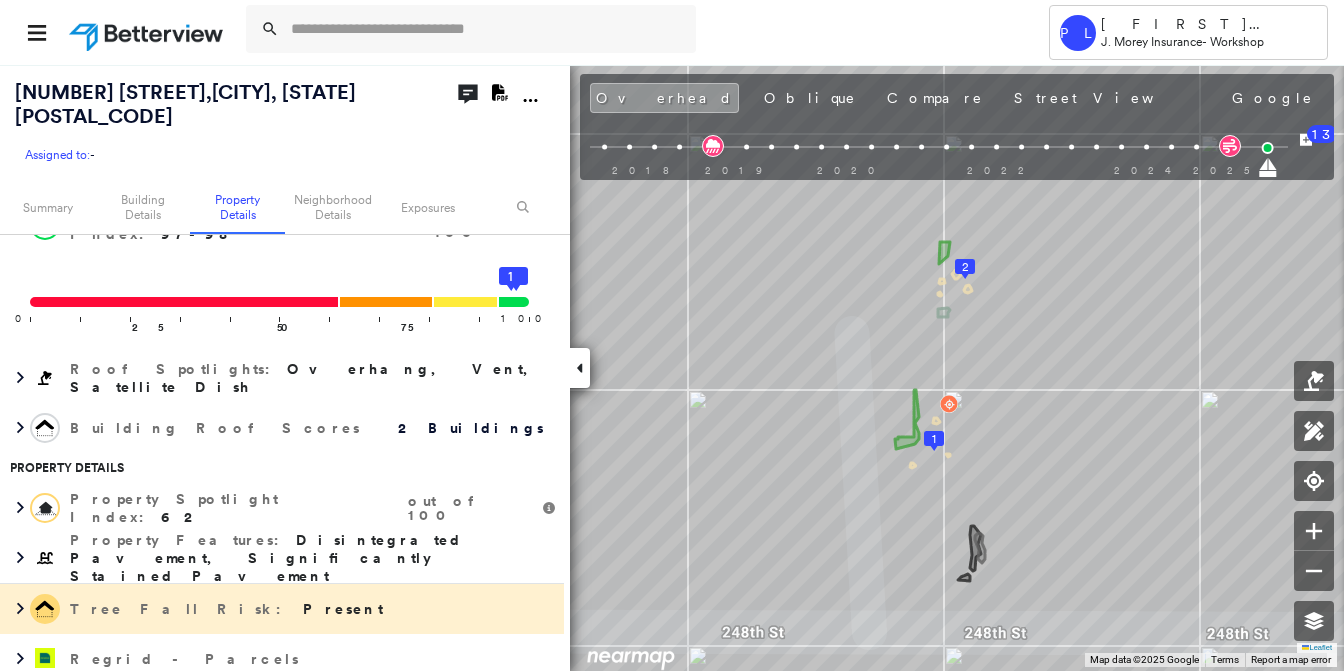 click on "Property Lookup" at bounding box center (166, 759) 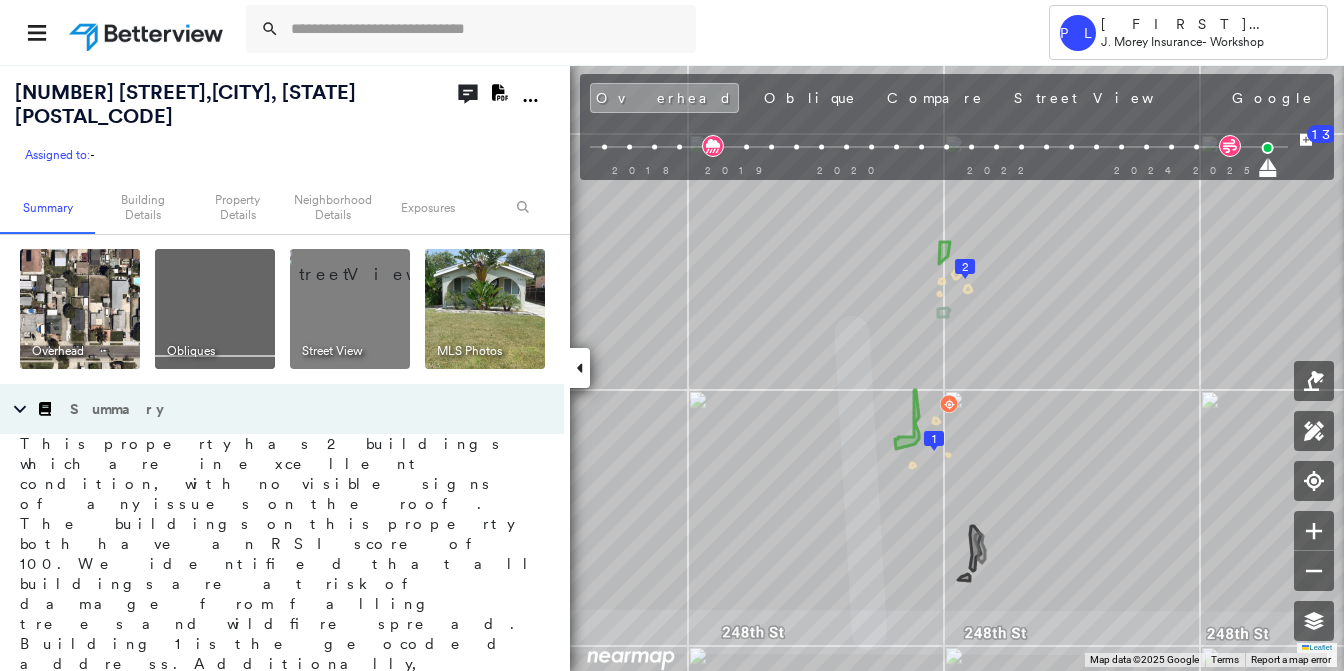 scroll, scrollTop: 0, scrollLeft: 0, axis: both 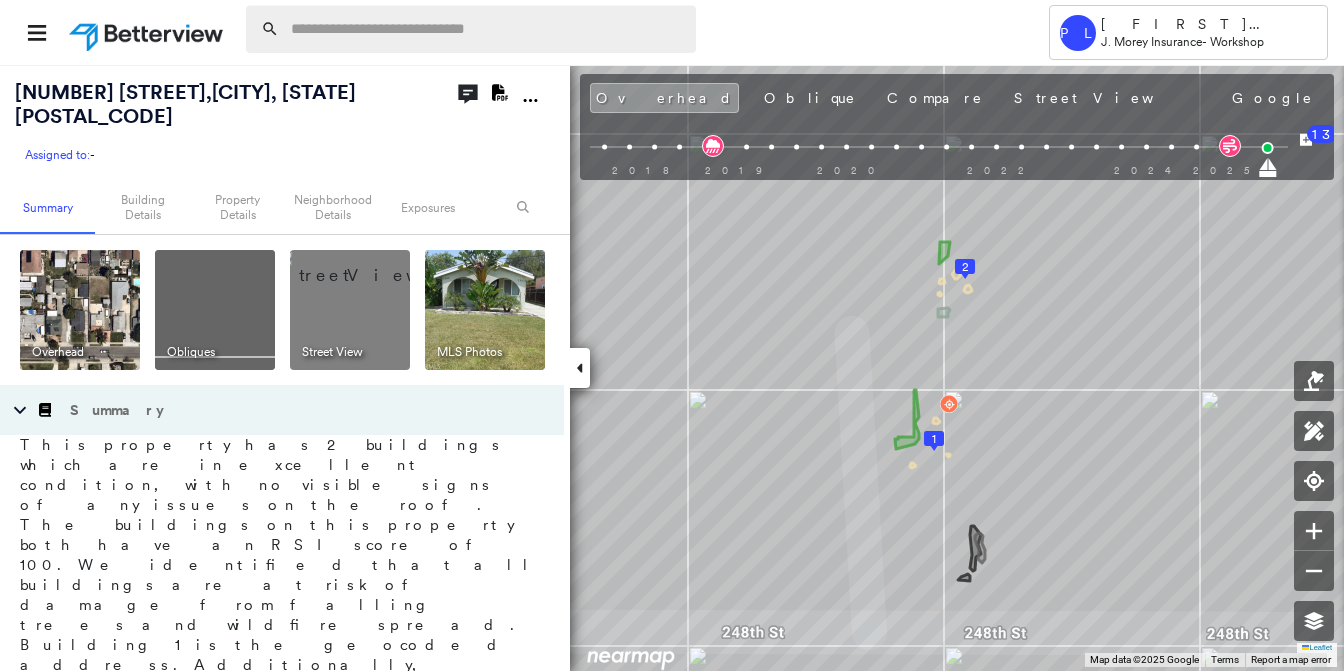 click at bounding box center (487, 29) 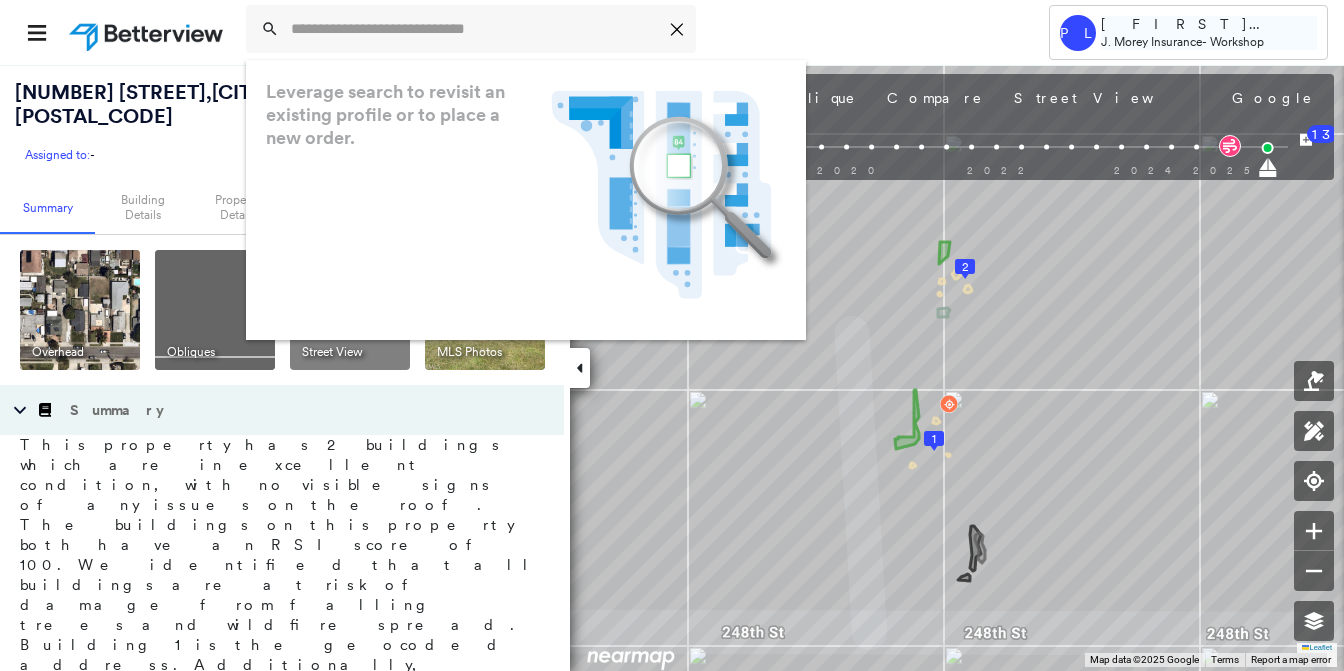 click on "[FIRST] [LAST]" at bounding box center (1209, 24) 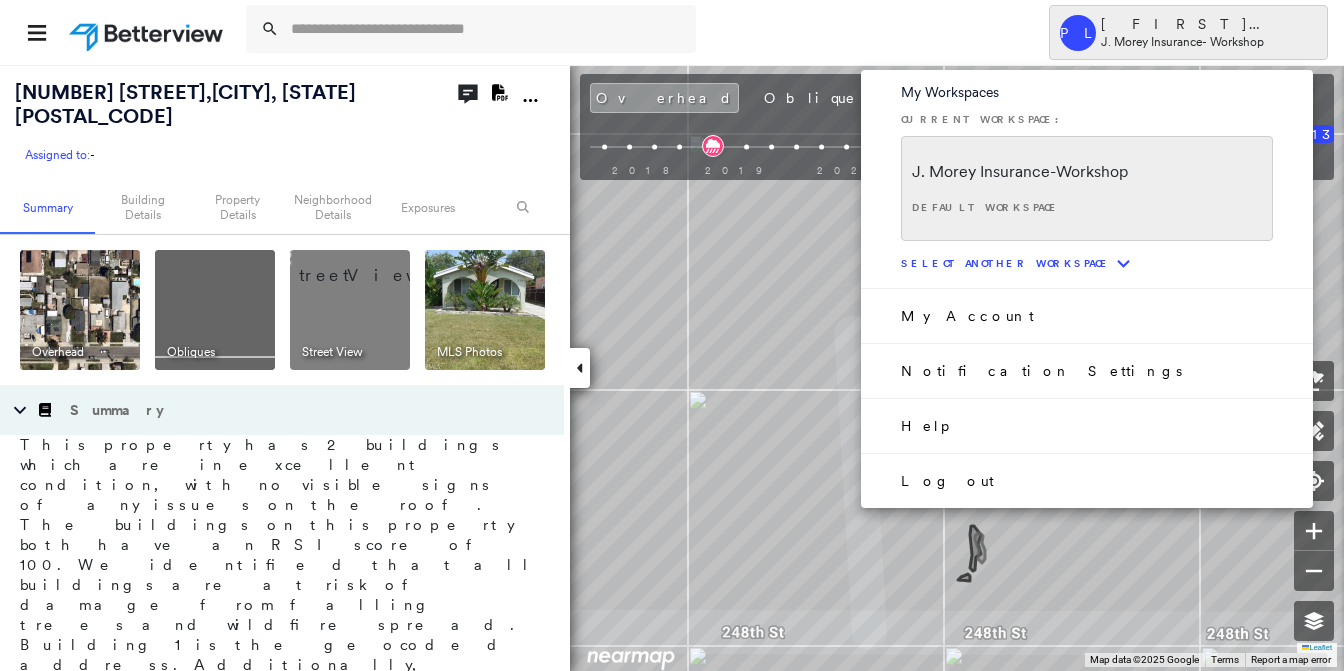click on "Log out" at bounding box center [947, 481] 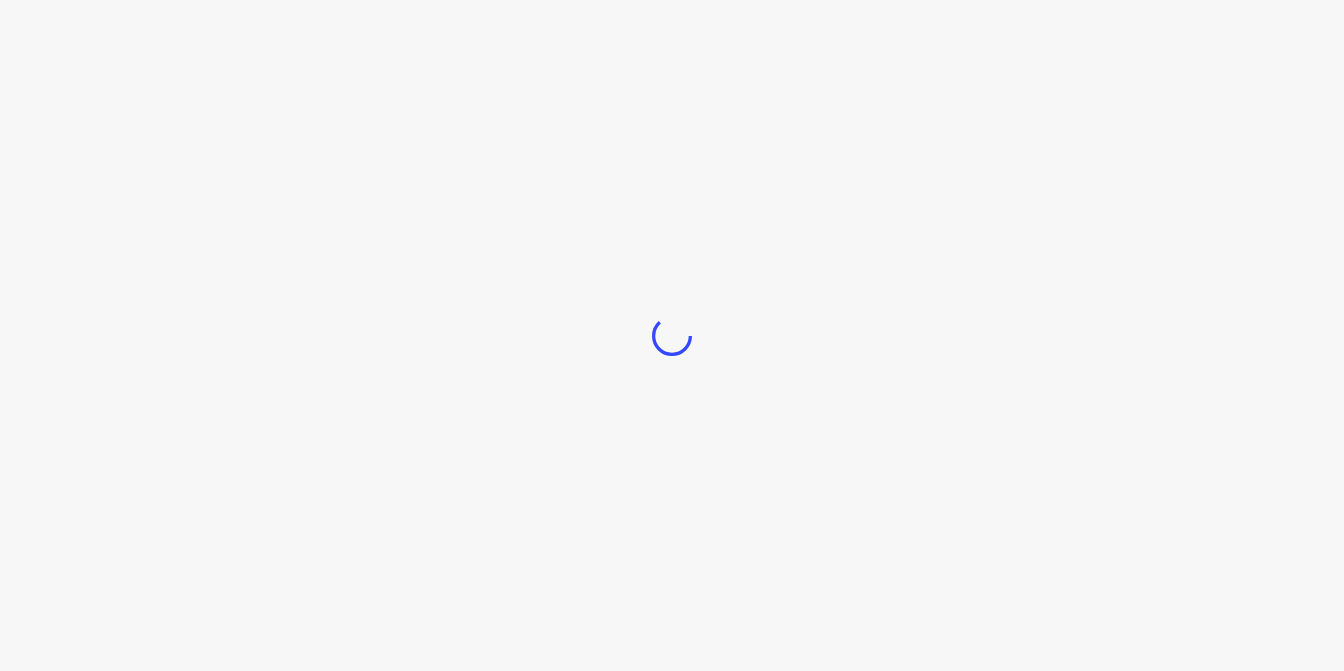 scroll, scrollTop: 0, scrollLeft: 0, axis: both 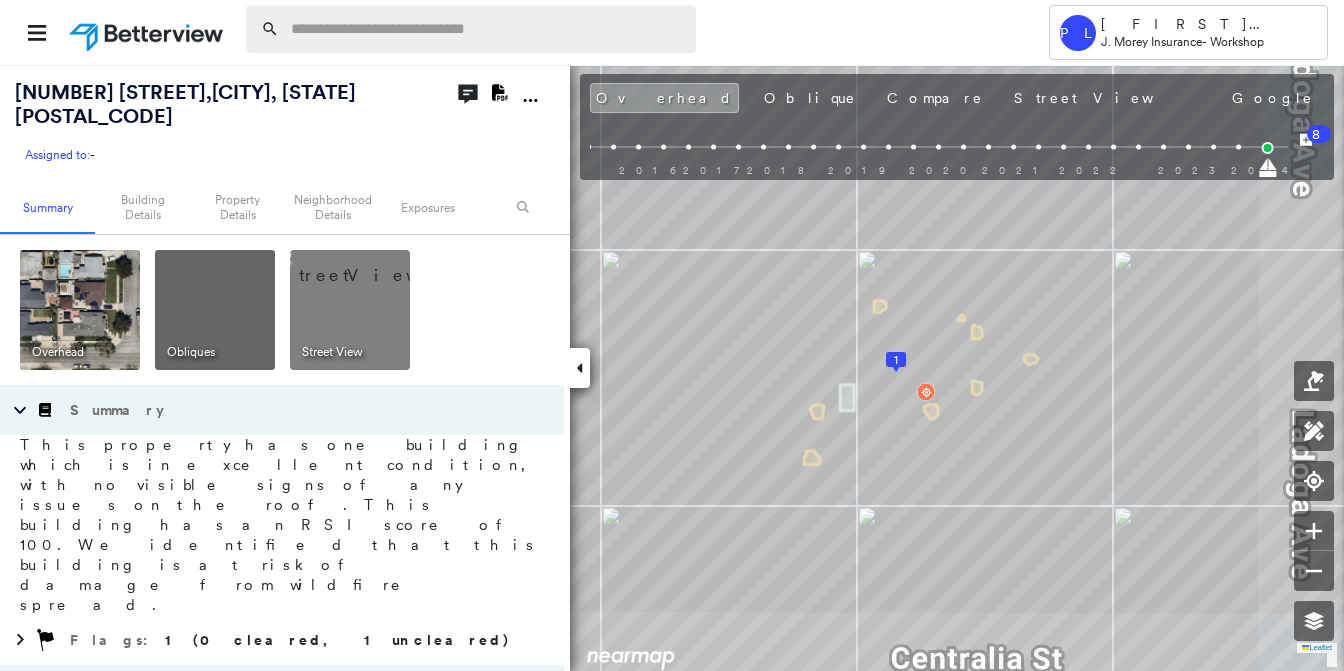 click at bounding box center [487, 29] 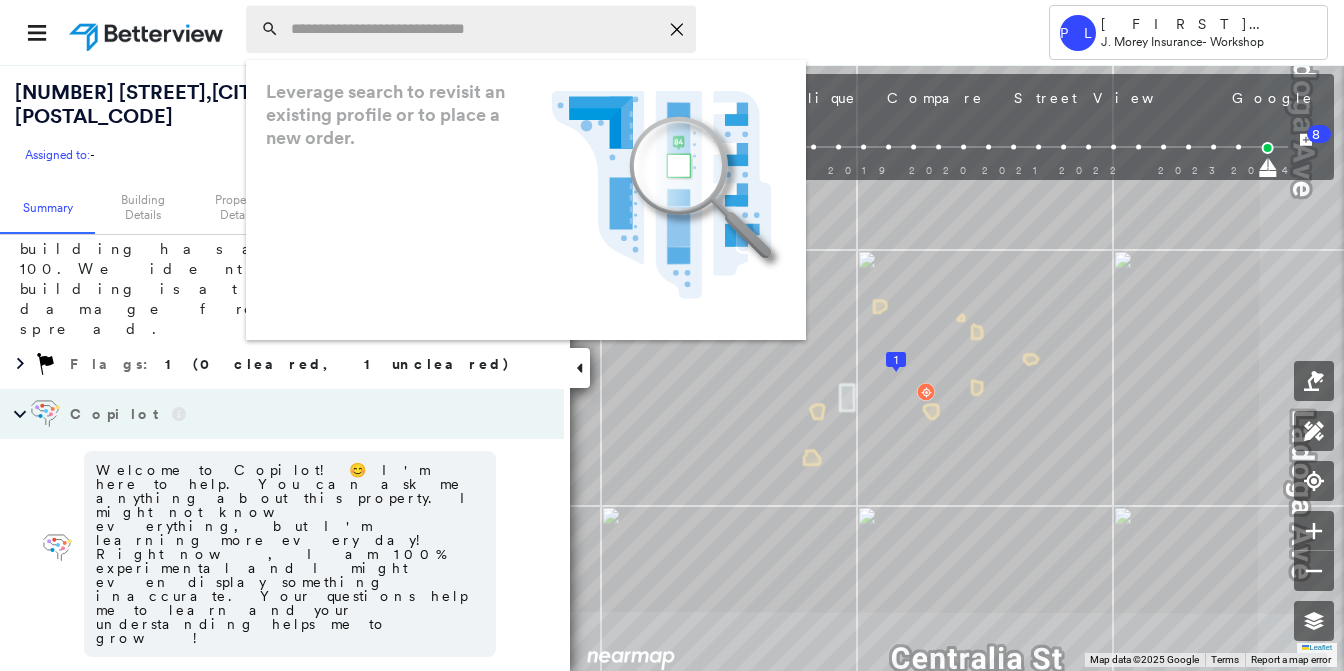 scroll, scrollTop: 316, scrollLeft: 0, axis: vertical 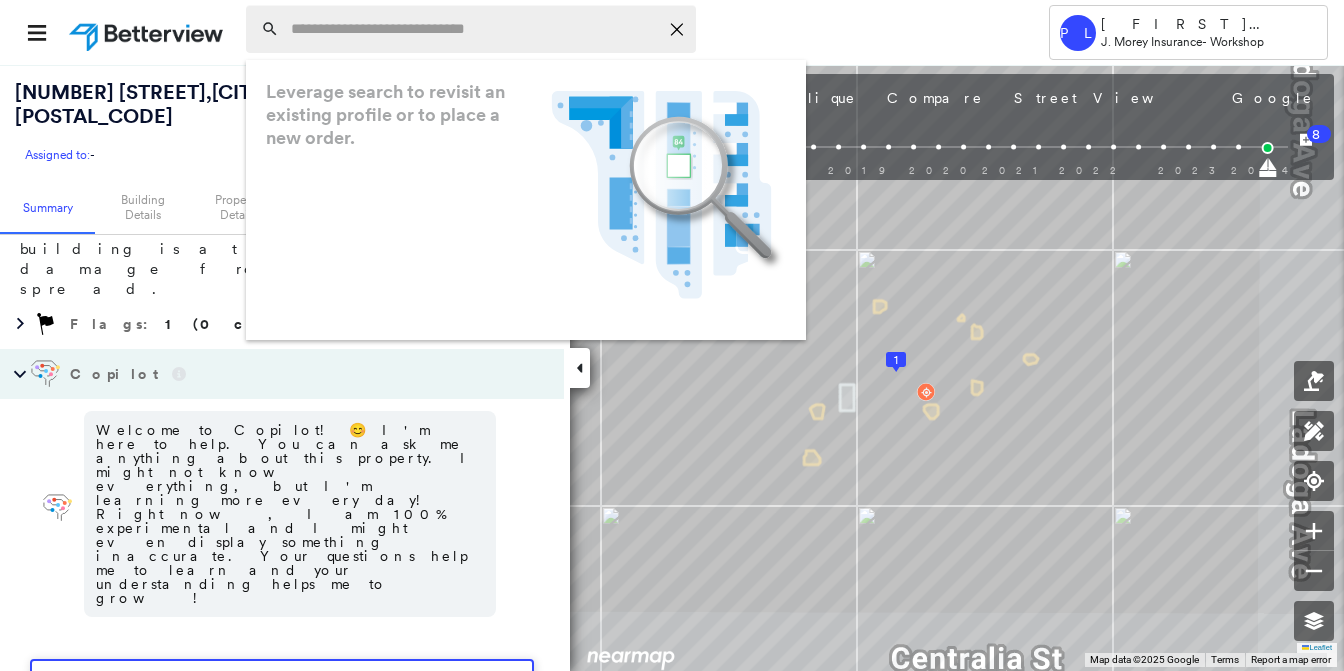 type on "**" 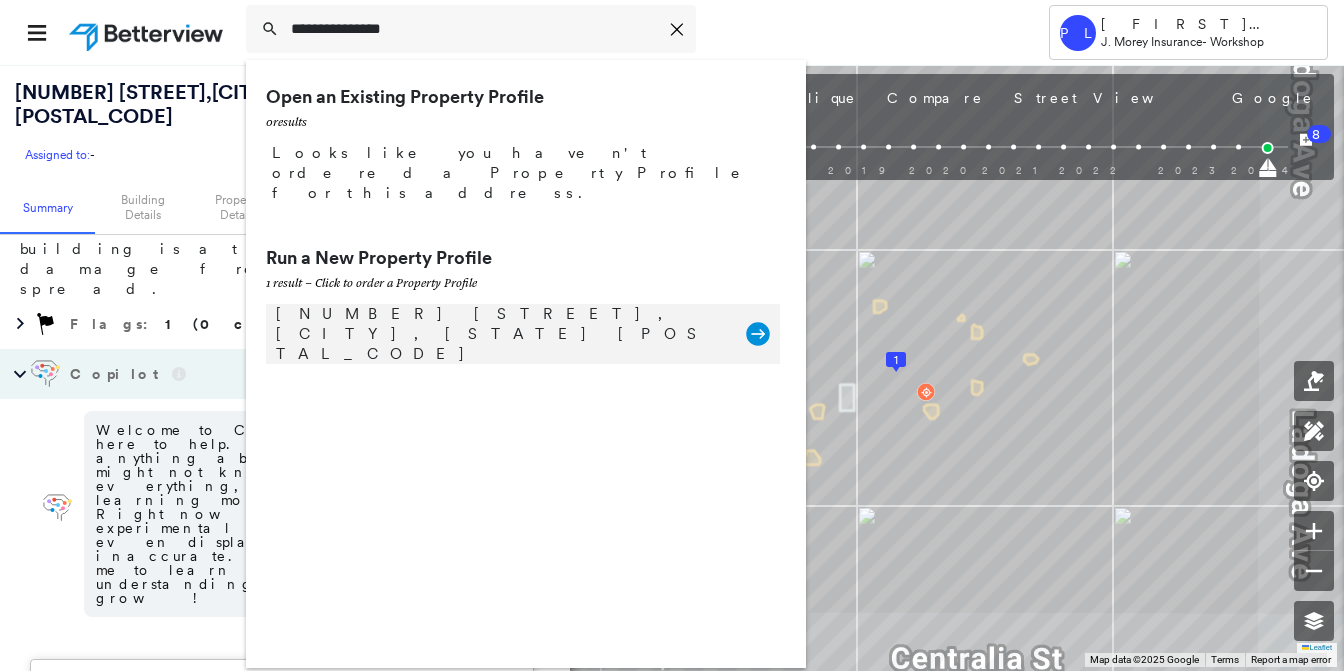 type on "**********" 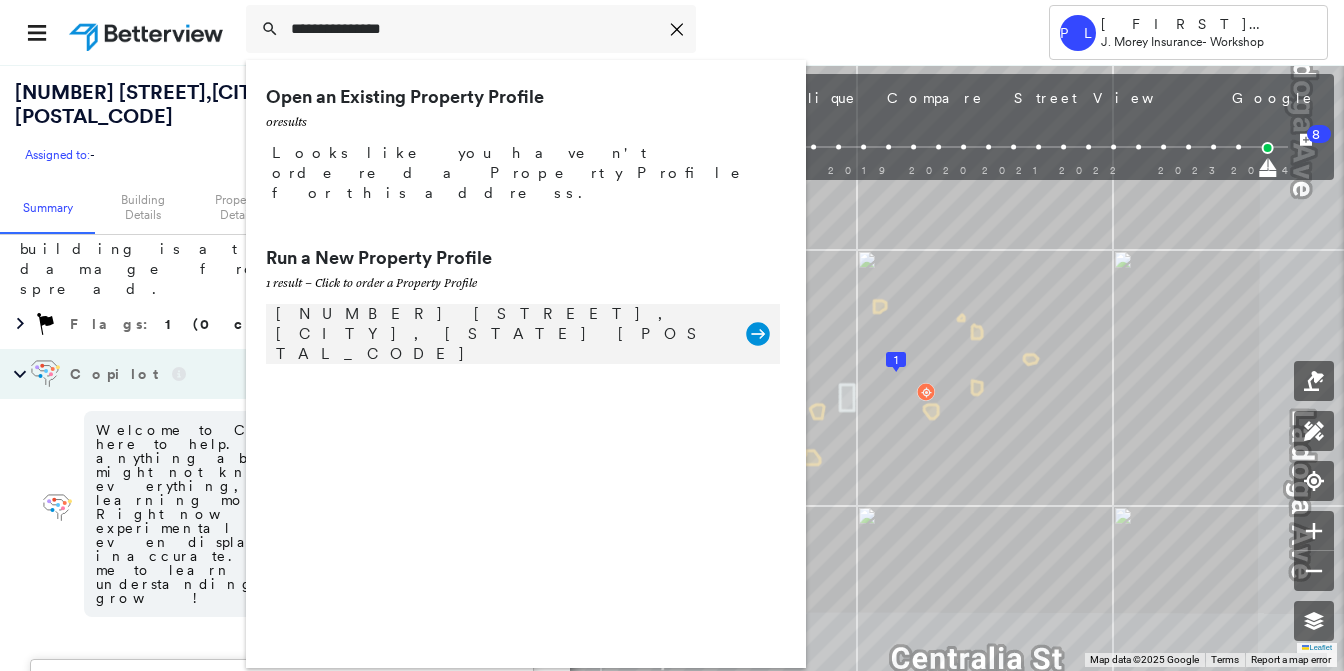 click on "[NUMBER] [STREET], [CITY], [STATE] [POSTAL_CODE]" at bounding box center (501, 334) 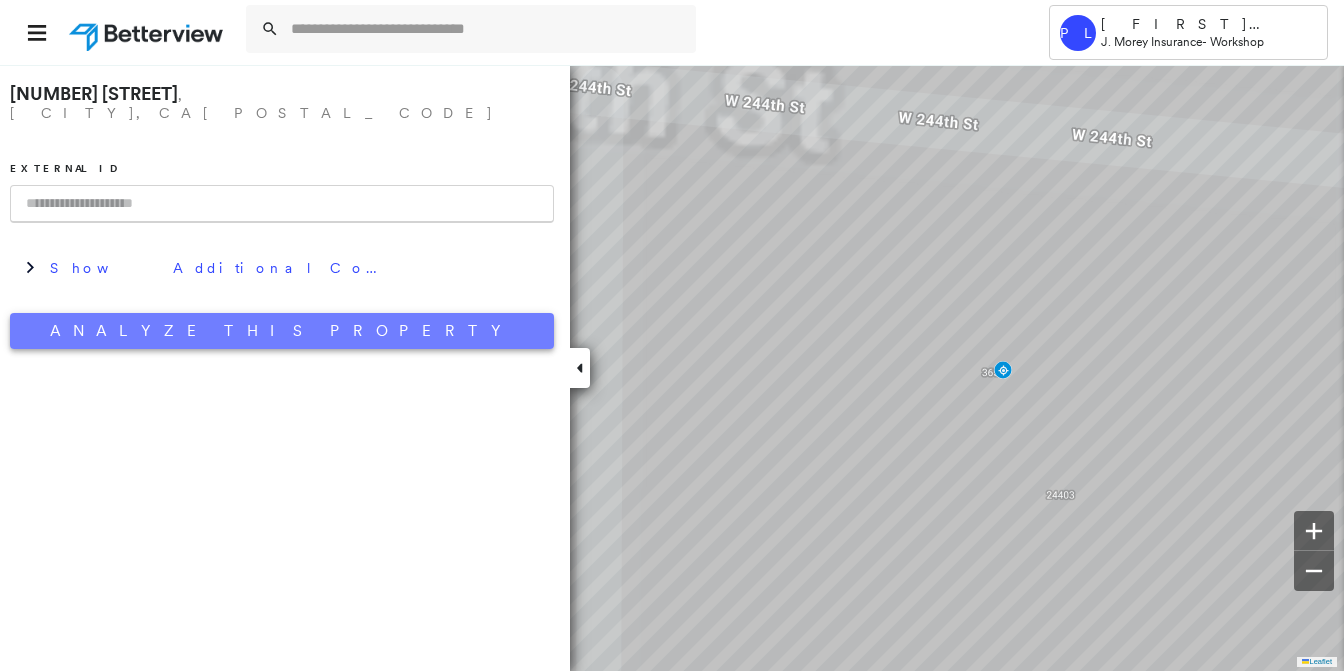 click on "Analyze This Property" at bounding box center (282, 331) 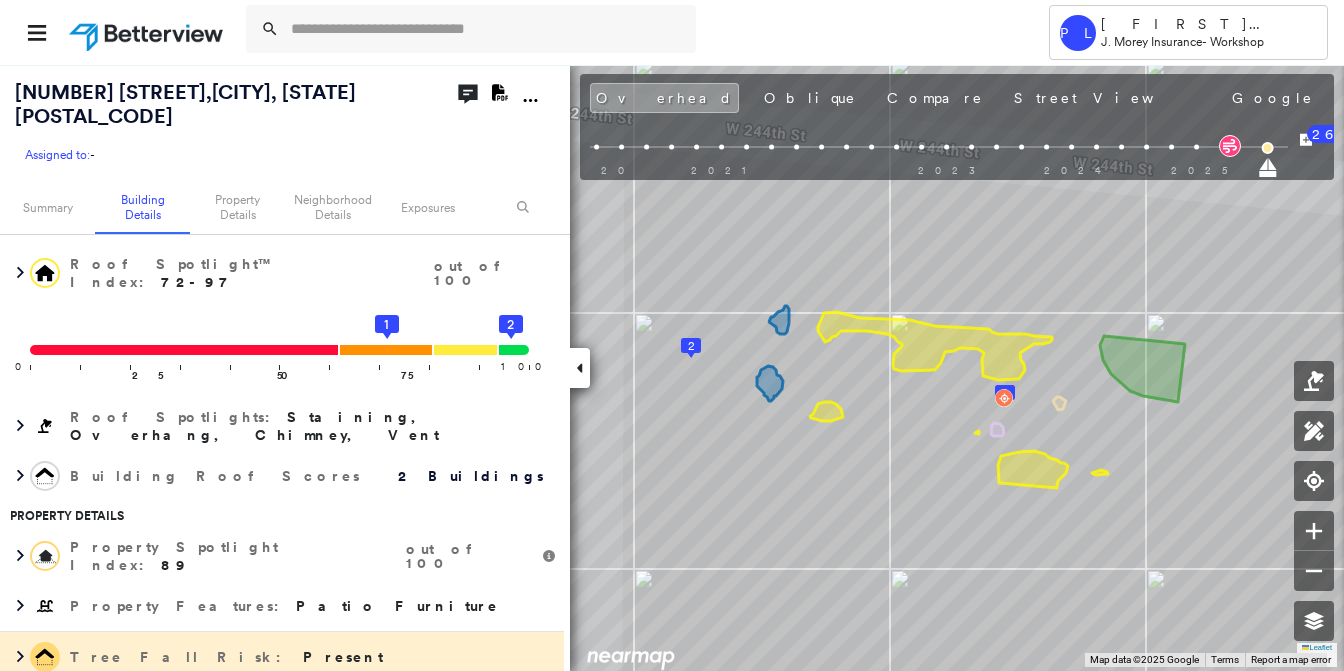 scroll, scrollTop: 700, scrollLeft: 0, axis: vertical 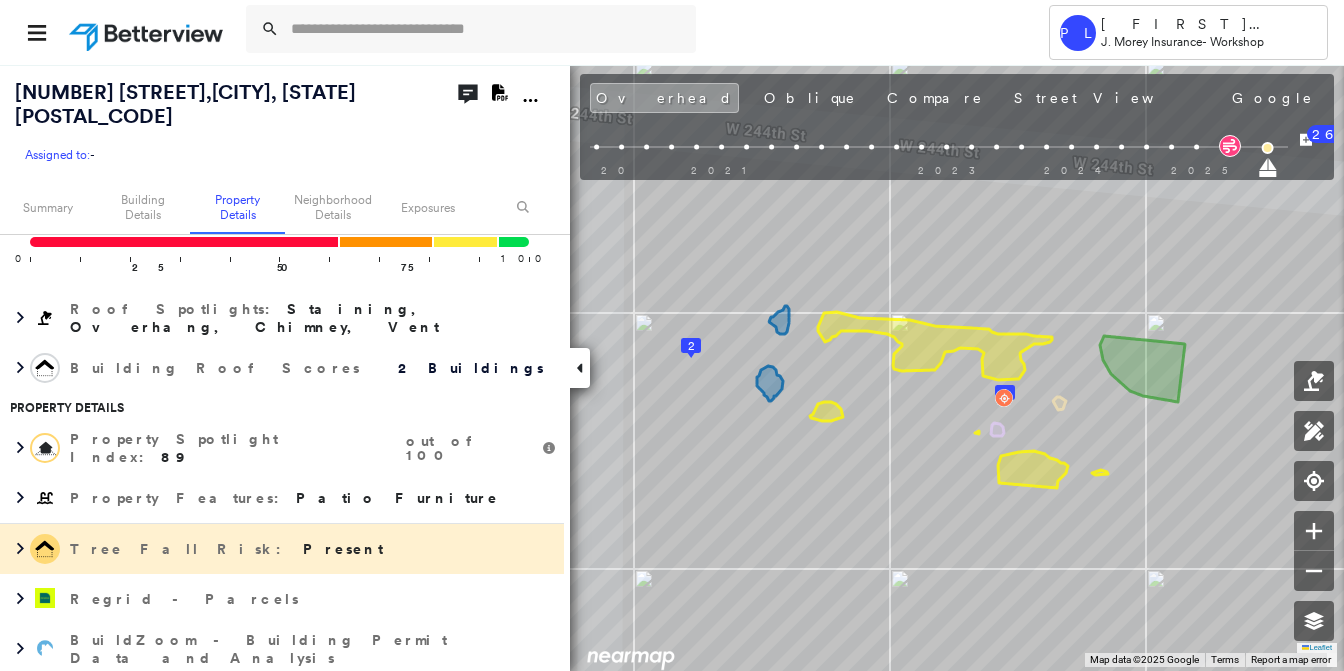 click on "Property Lookup" at bounding box center [166, 699] 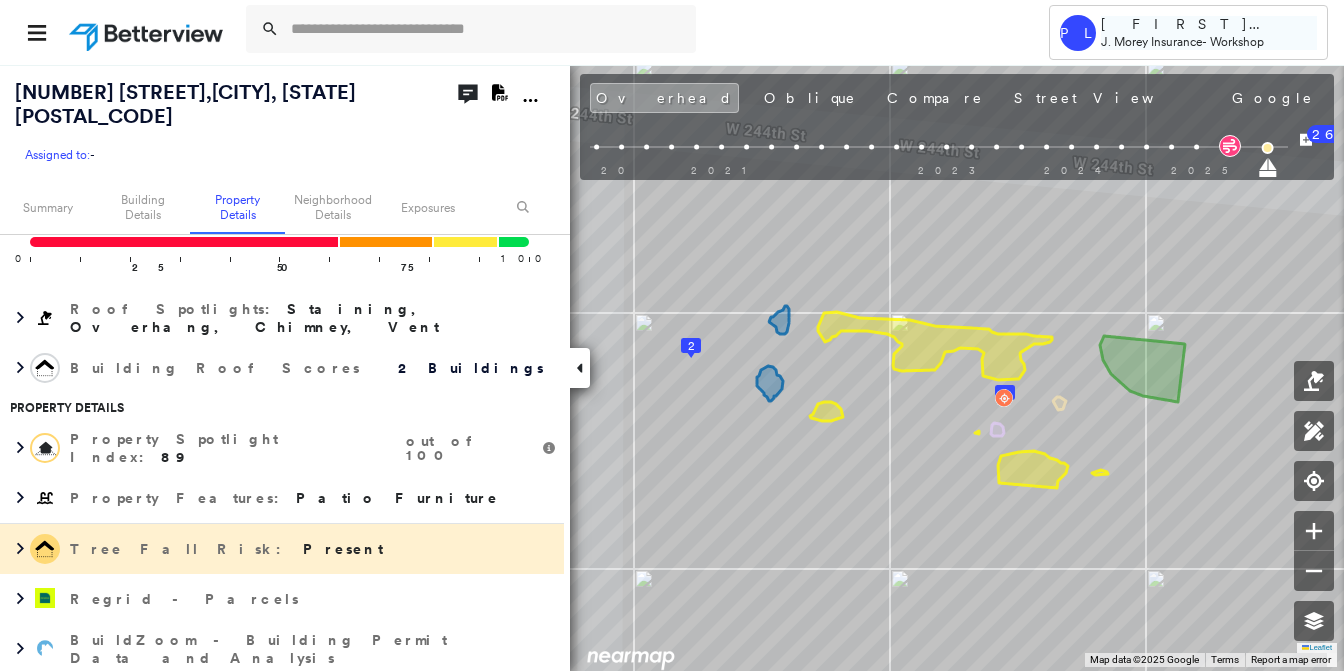 click on "J. Morey Insurance" at bounding box center (1151, 41) 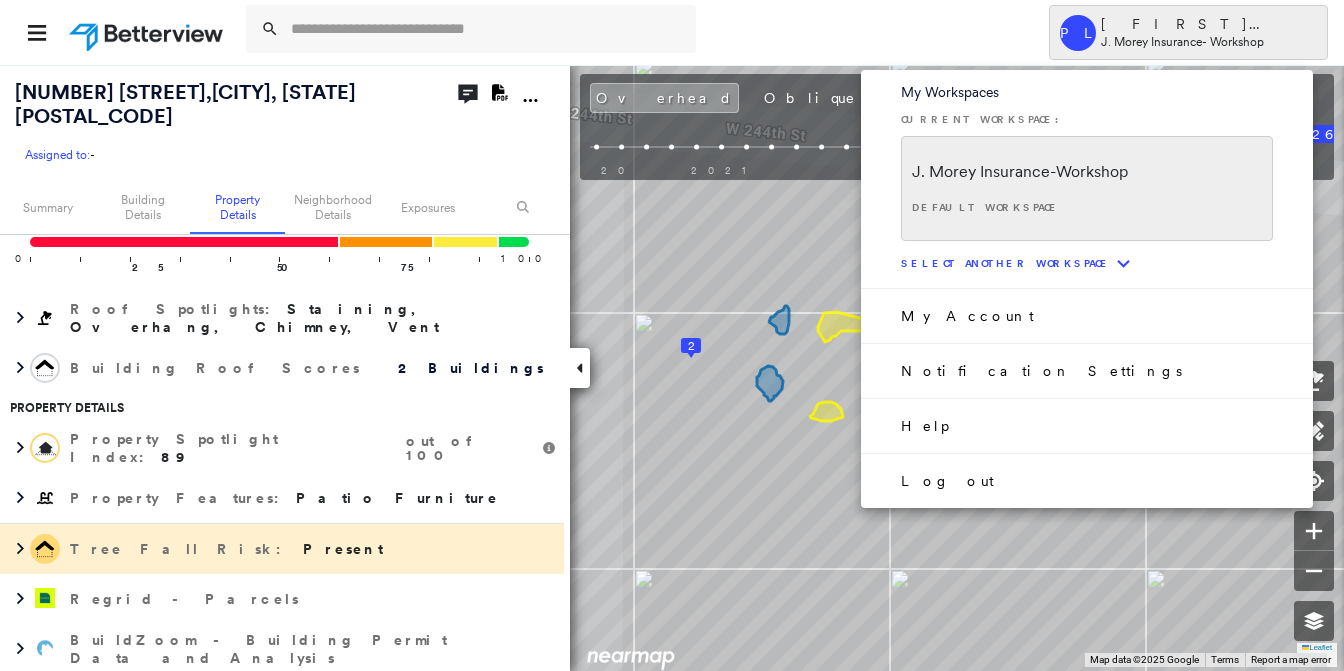 click on "Log out" at bounding box center [947, 481] 